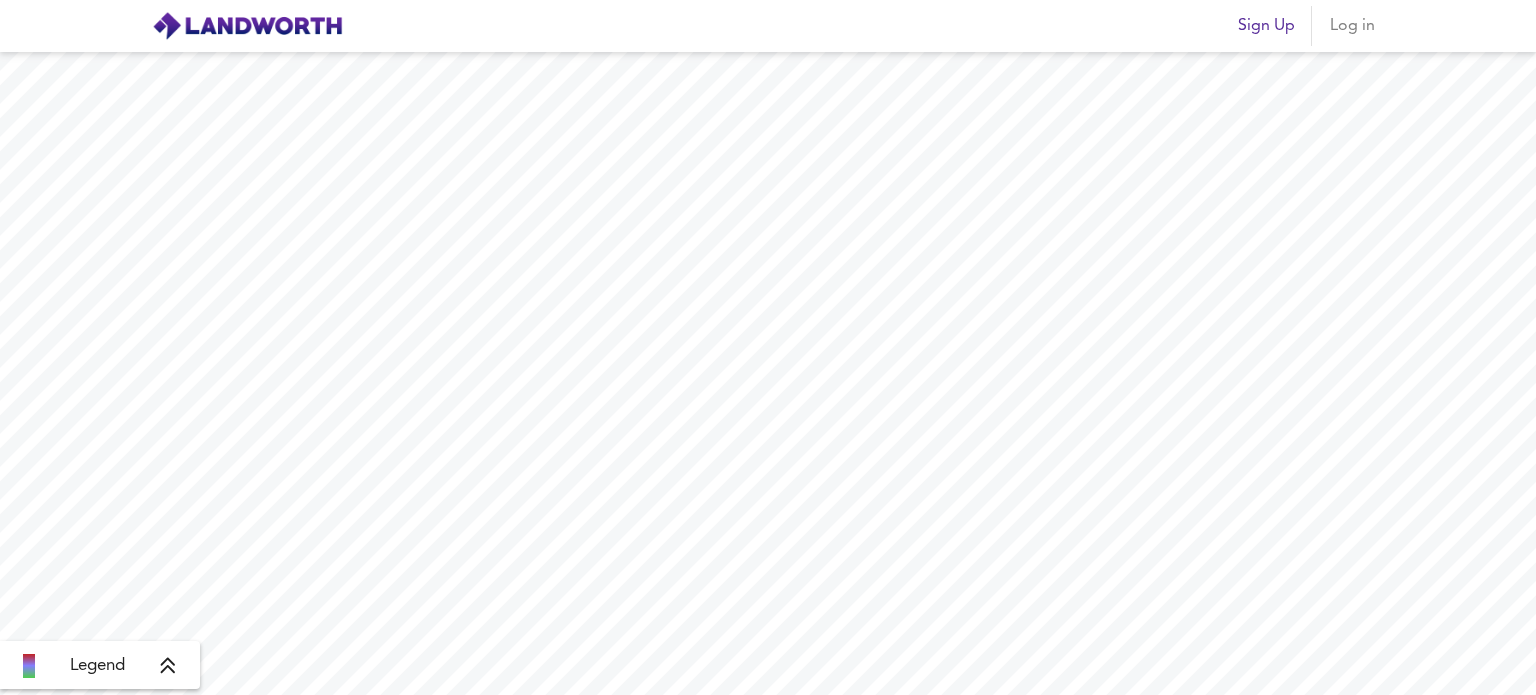 scroll, scrollTop: 0, scrollLeft: 0, axis: both 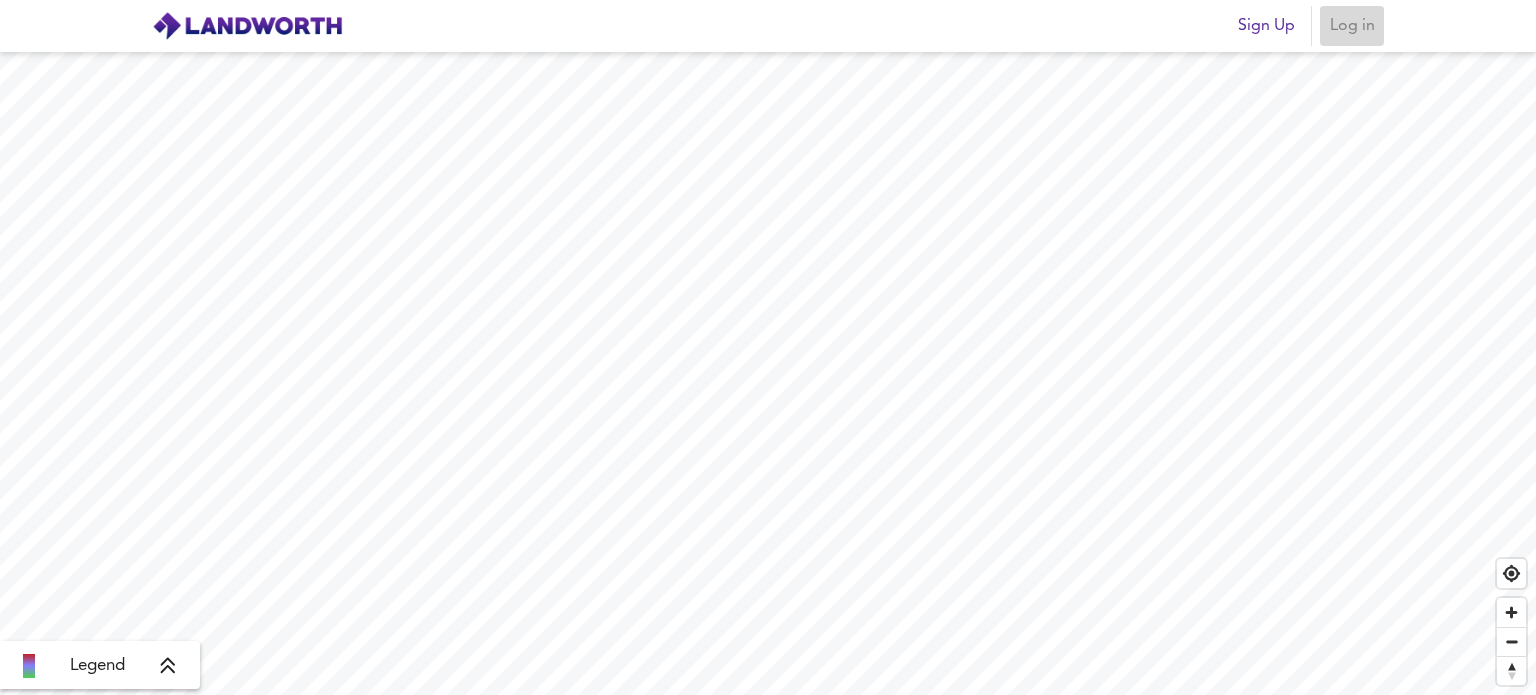 click on "Log in" at bounding box center [1352, 26] 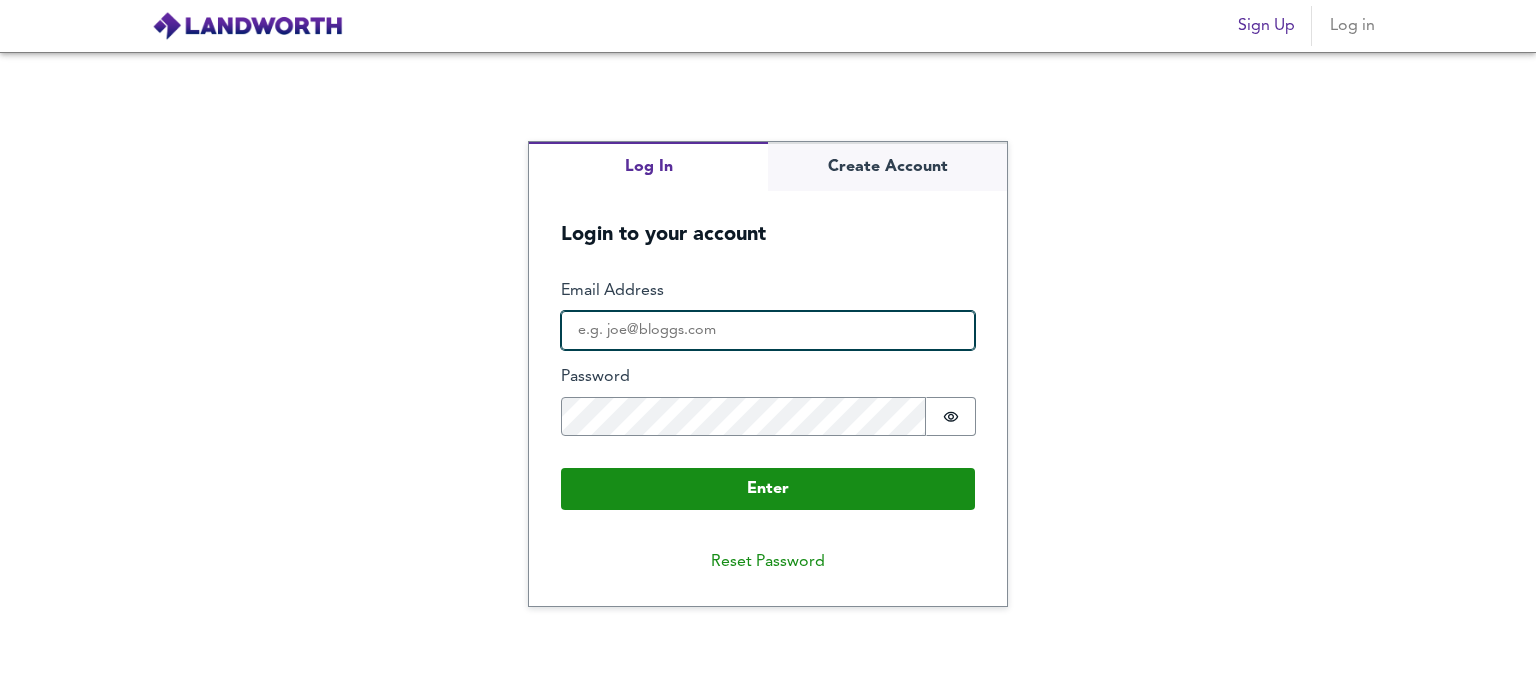 click on "Email Address" at bounding box center [768, 331] 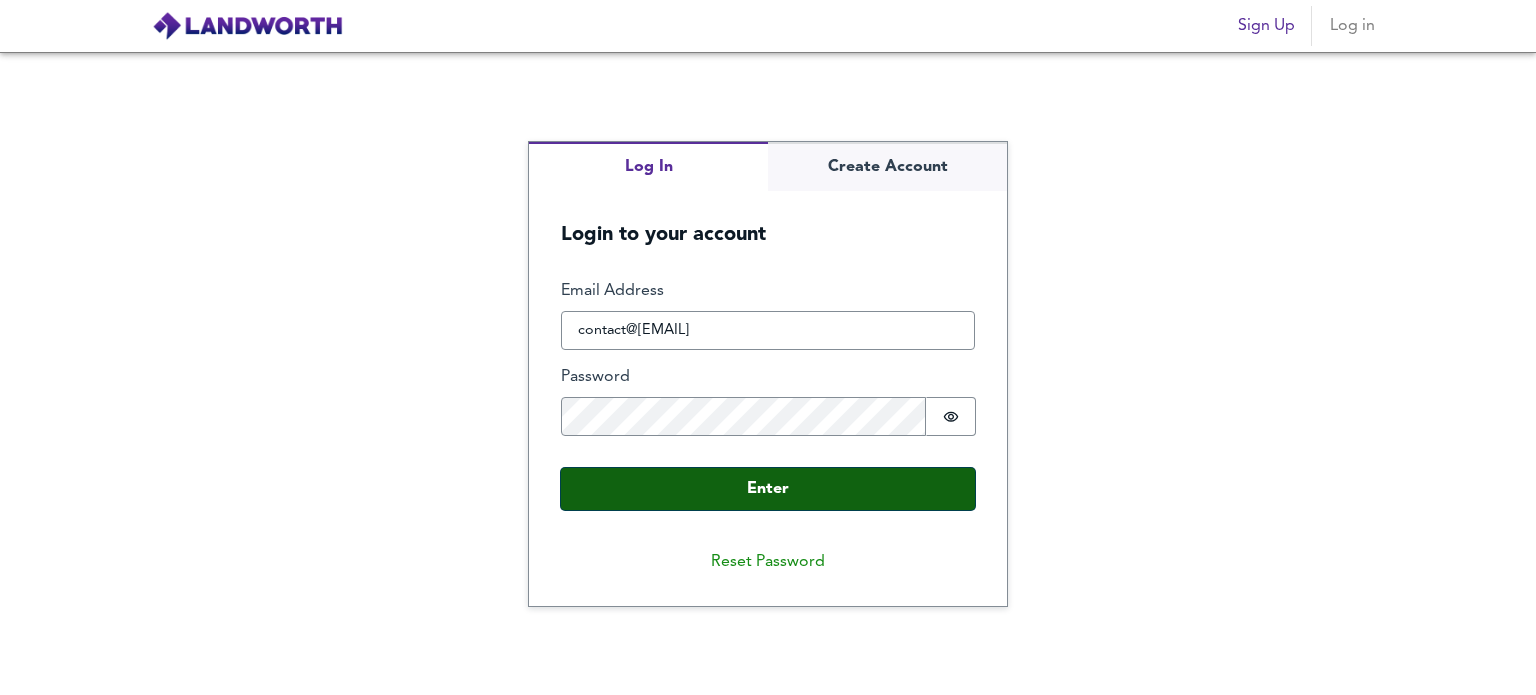 click on "Enter" at bounding box center [768, 489] 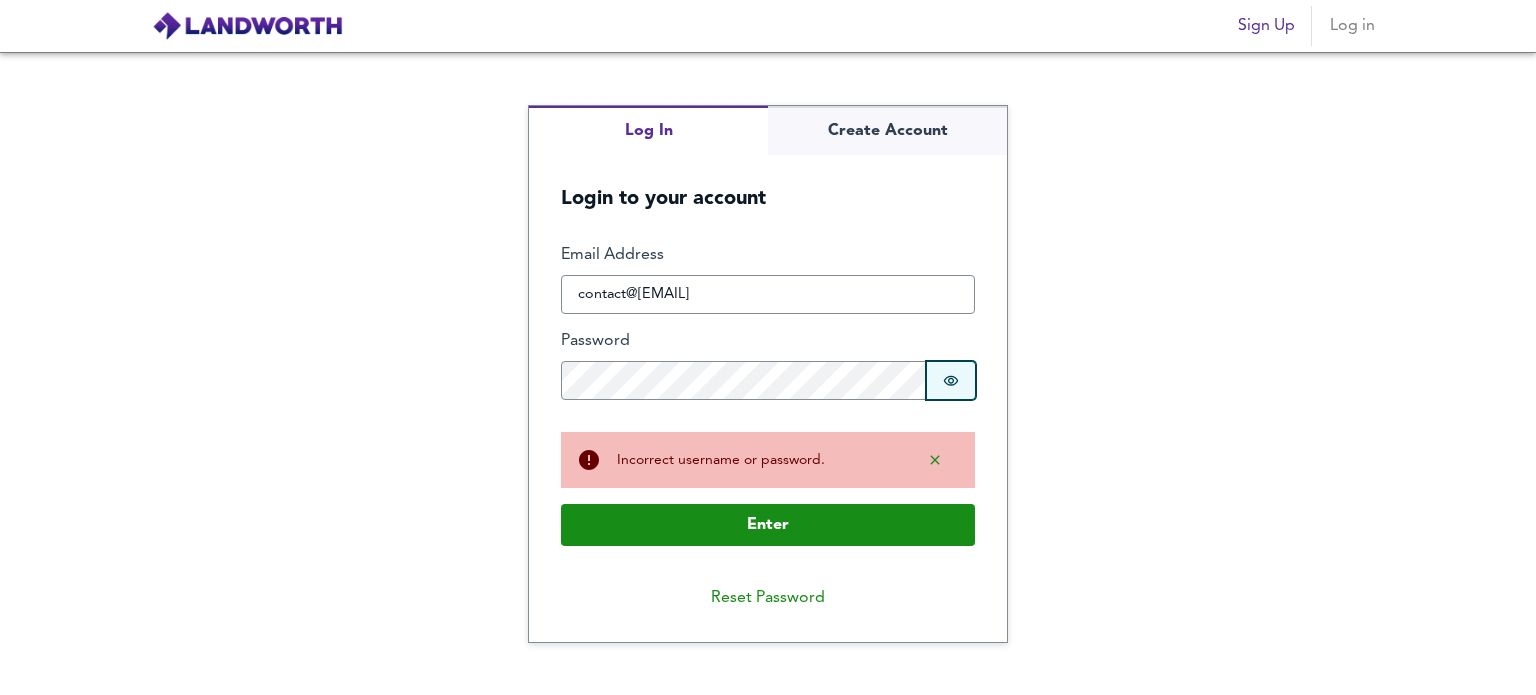 click 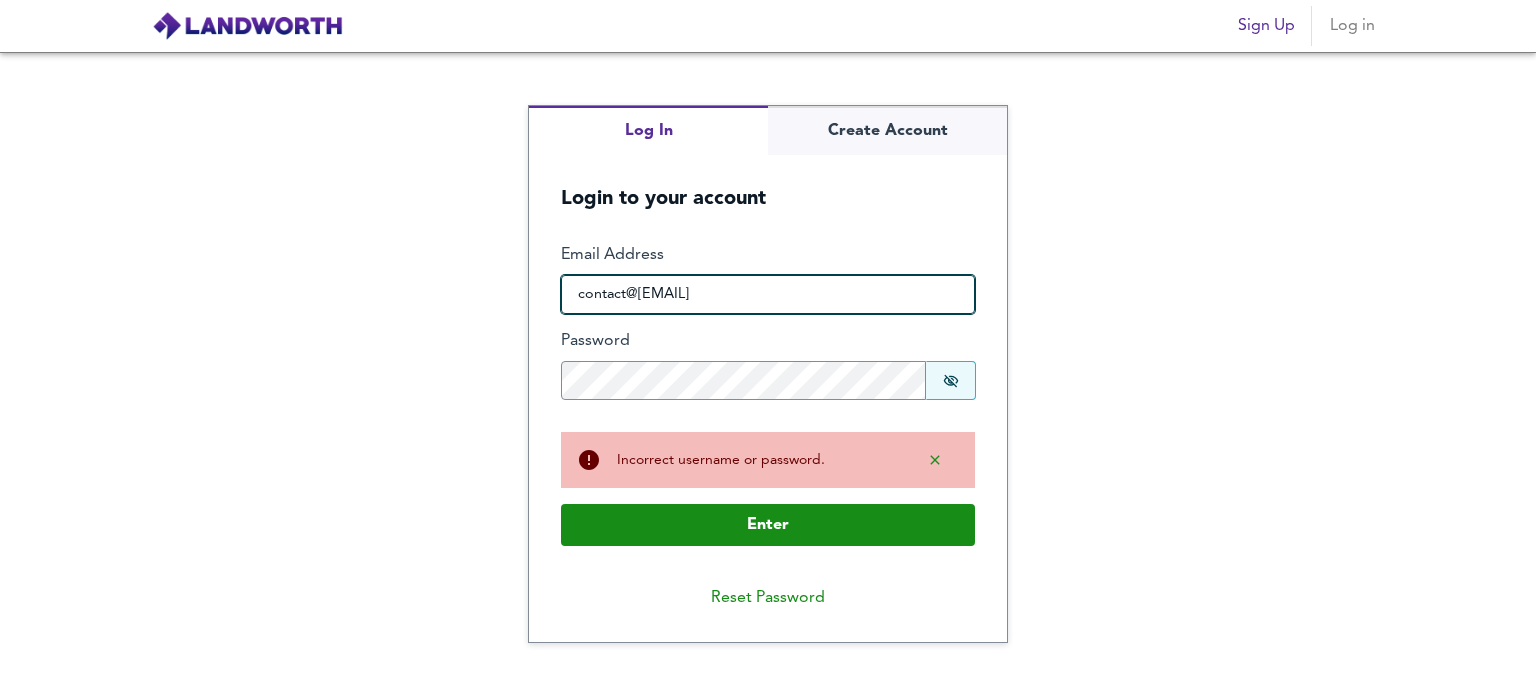 click on "contact@bridgingforcertain.com" at bounding box center (768, 295) 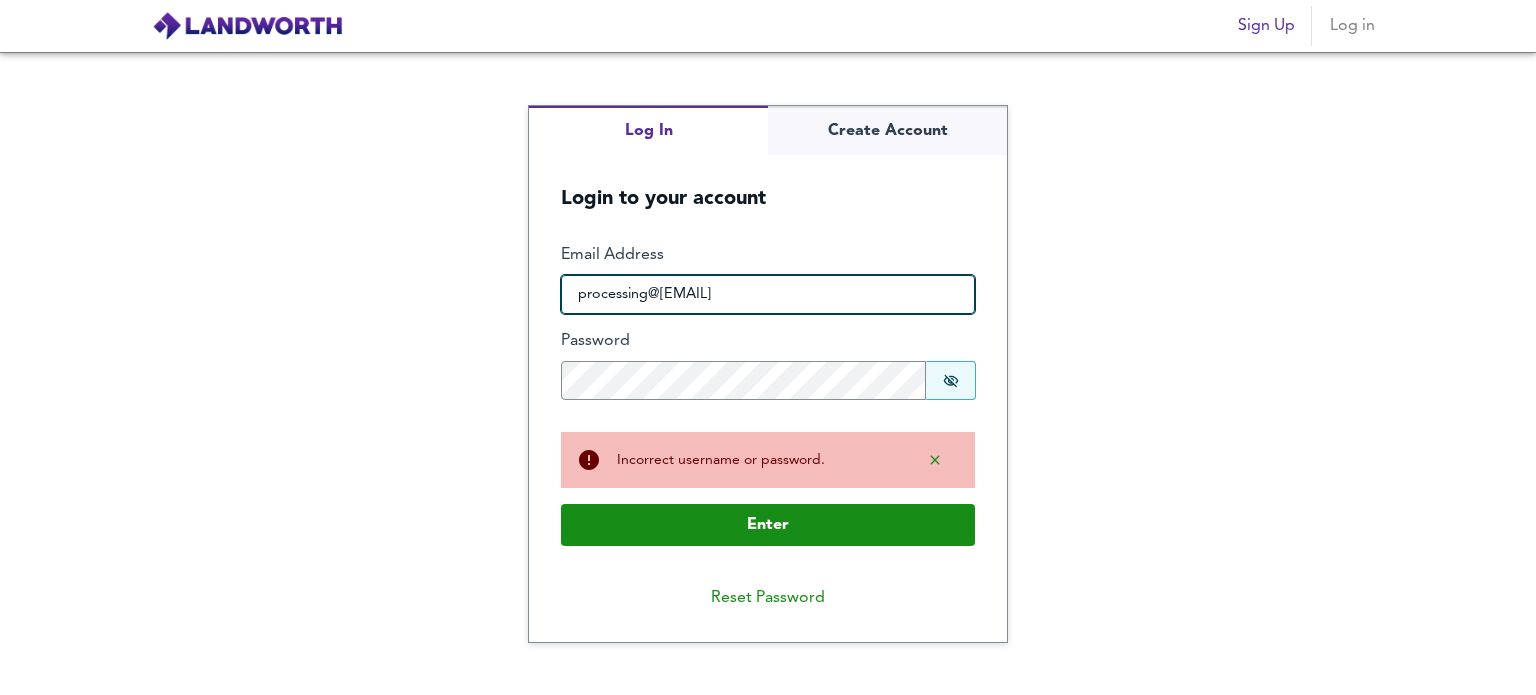 click on "processing@bridgingforcertain.com" at bounding box center (768, 295) 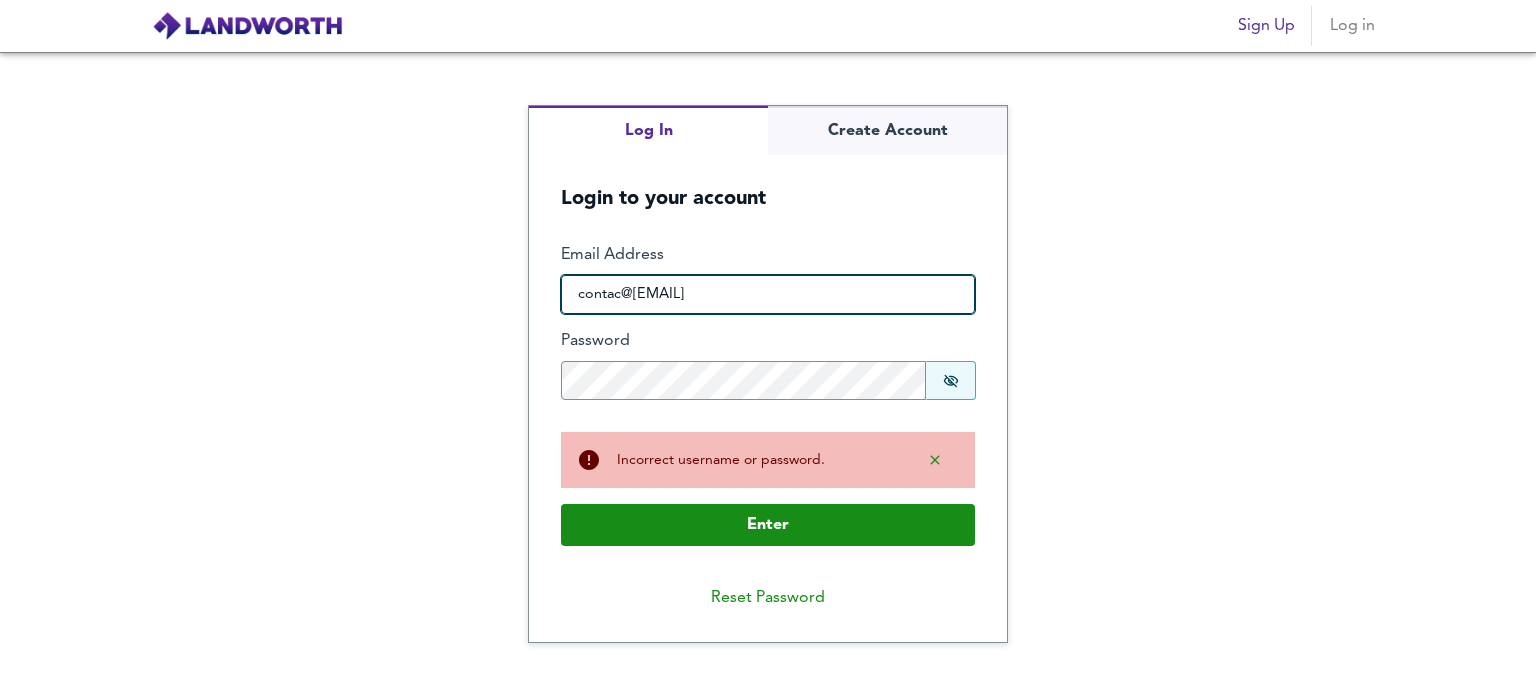 type on "contact@bridgingforcertain.com" 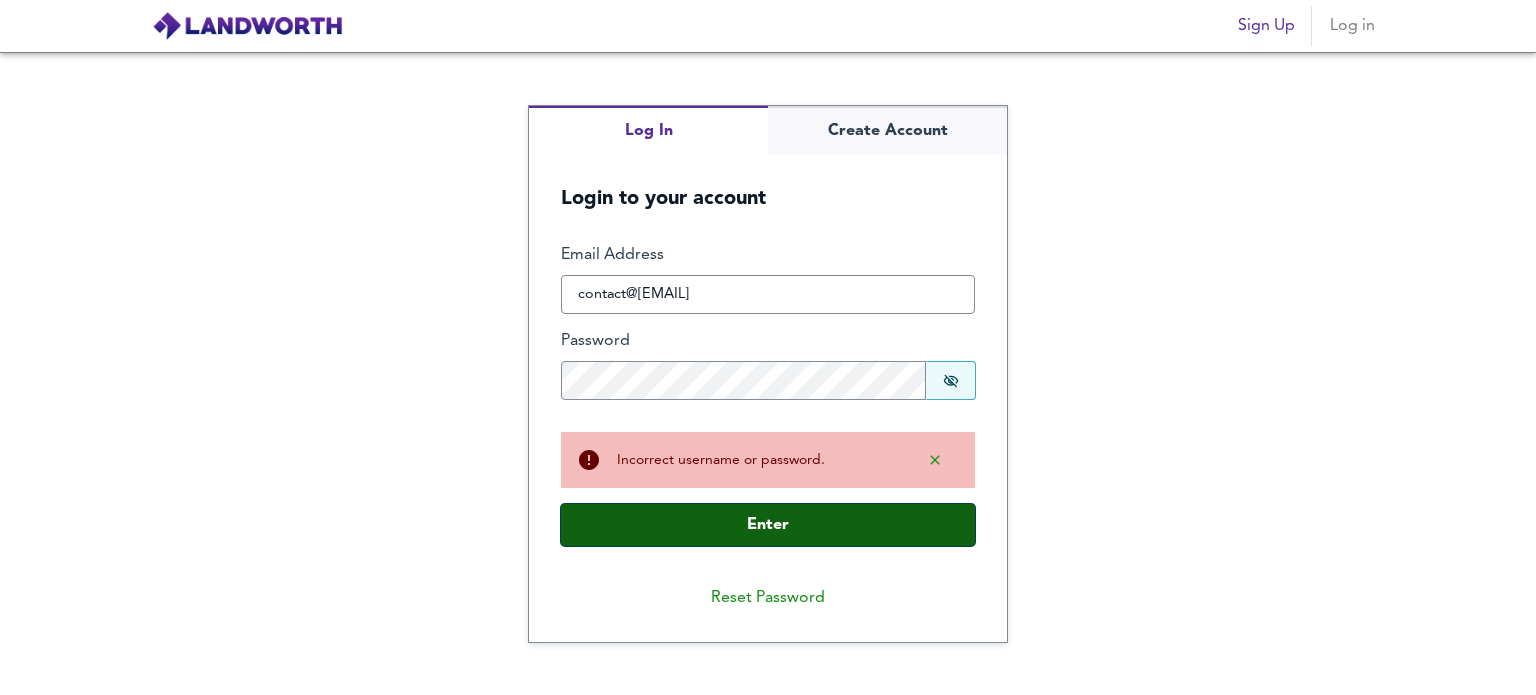 click on "Enter" at bounding box center (768, 525) 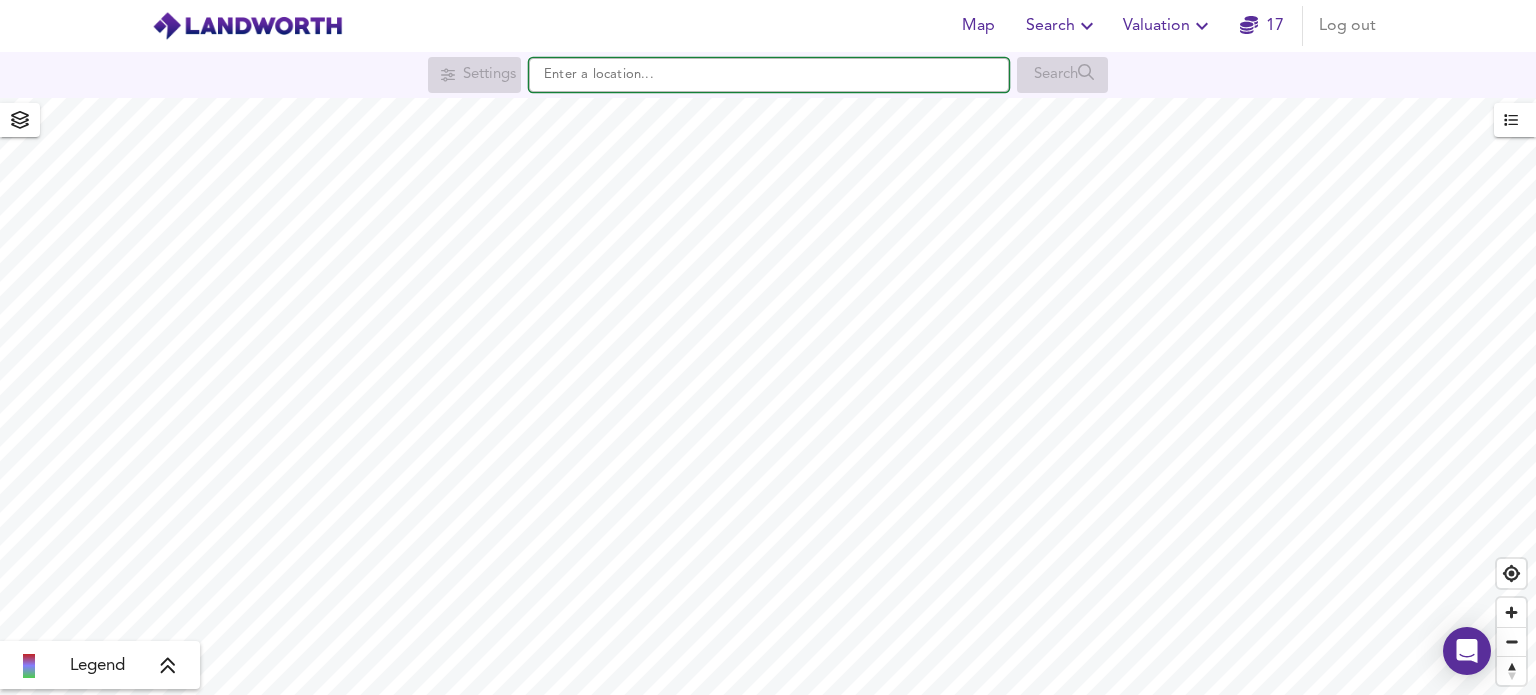 click at bounding box center [769, 75] 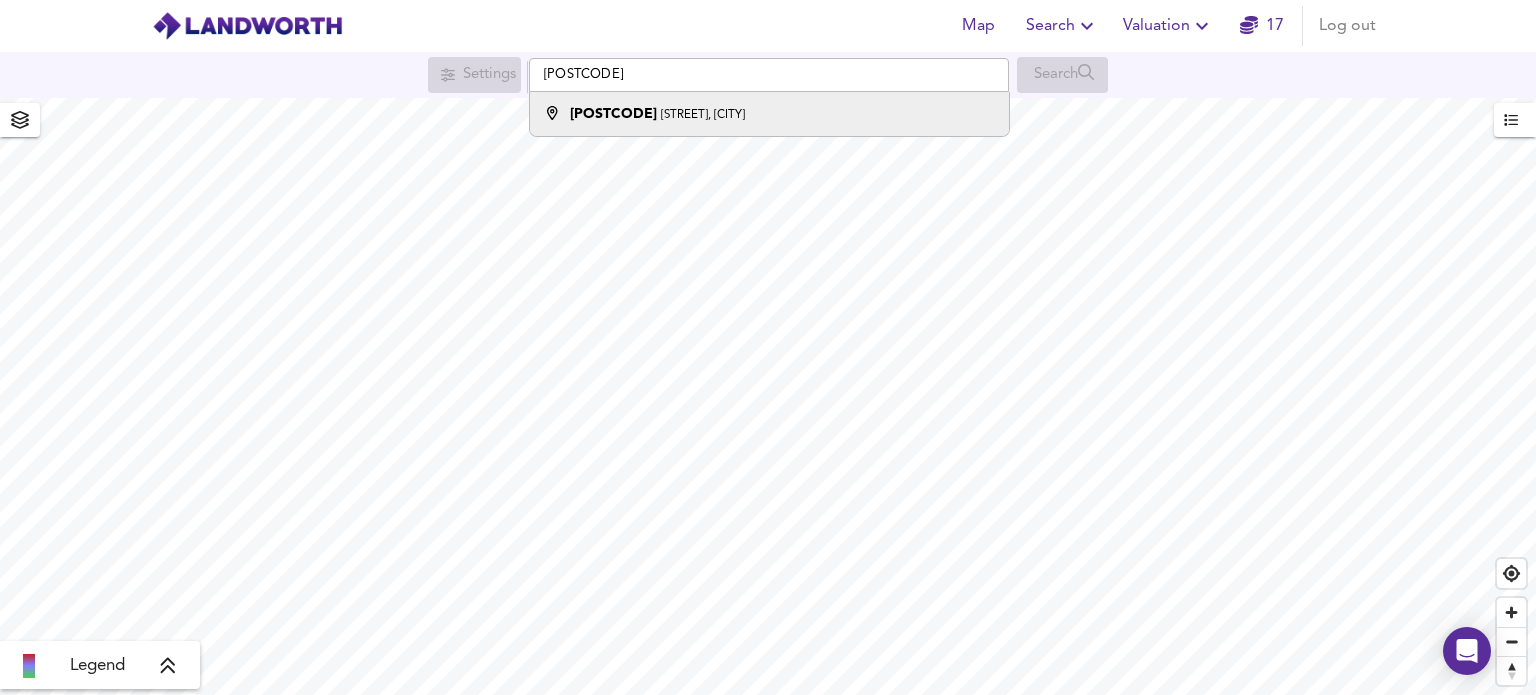 click on "Tatam Road, London" at bounding box center (703, 115) 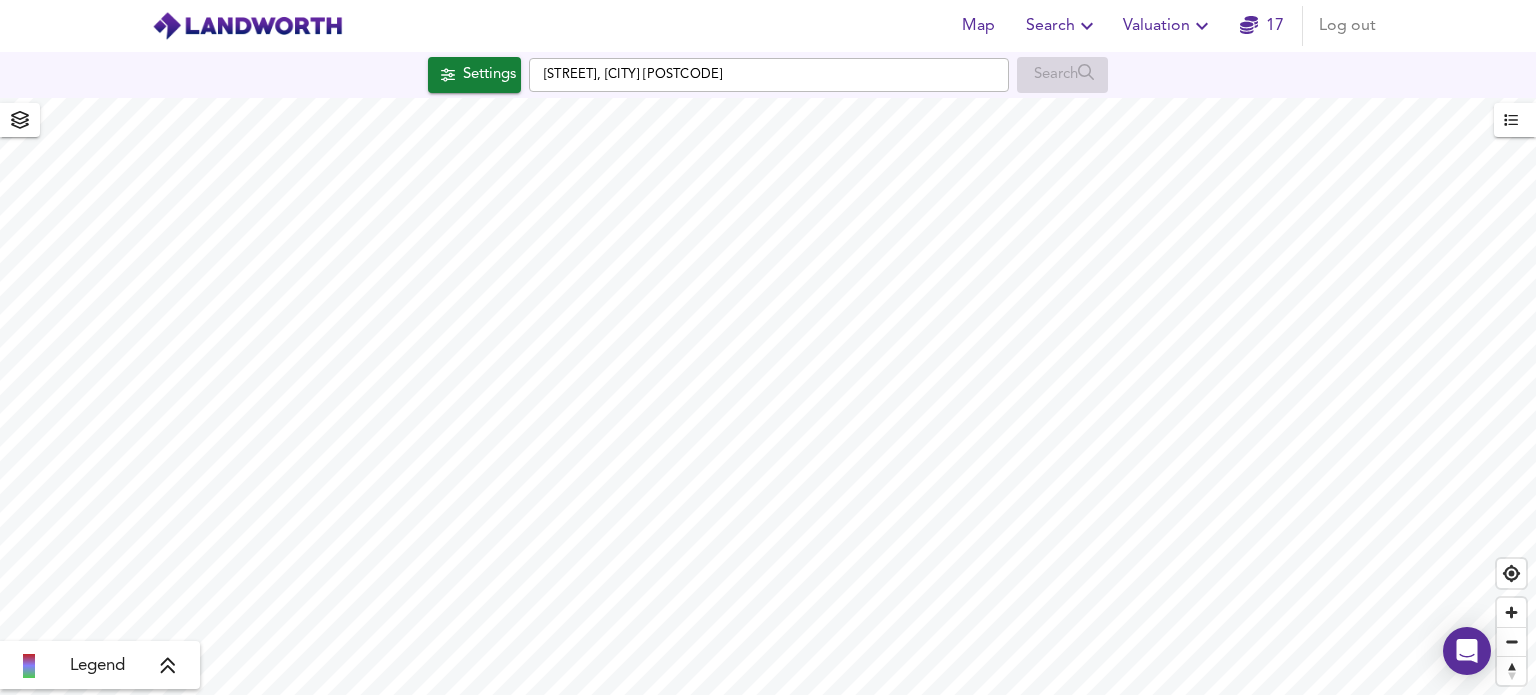 checkbox on "false" 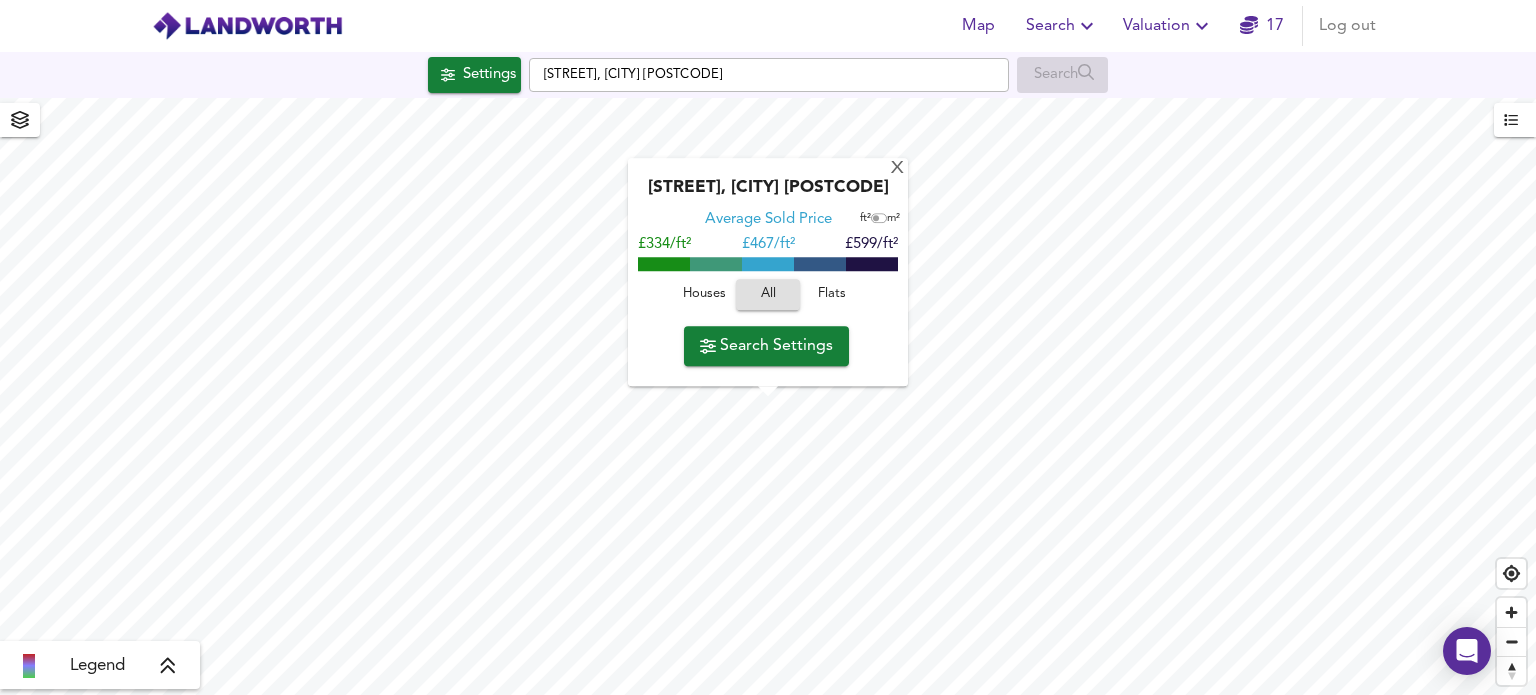 click on "Houses" at bounding box center (704, 295) 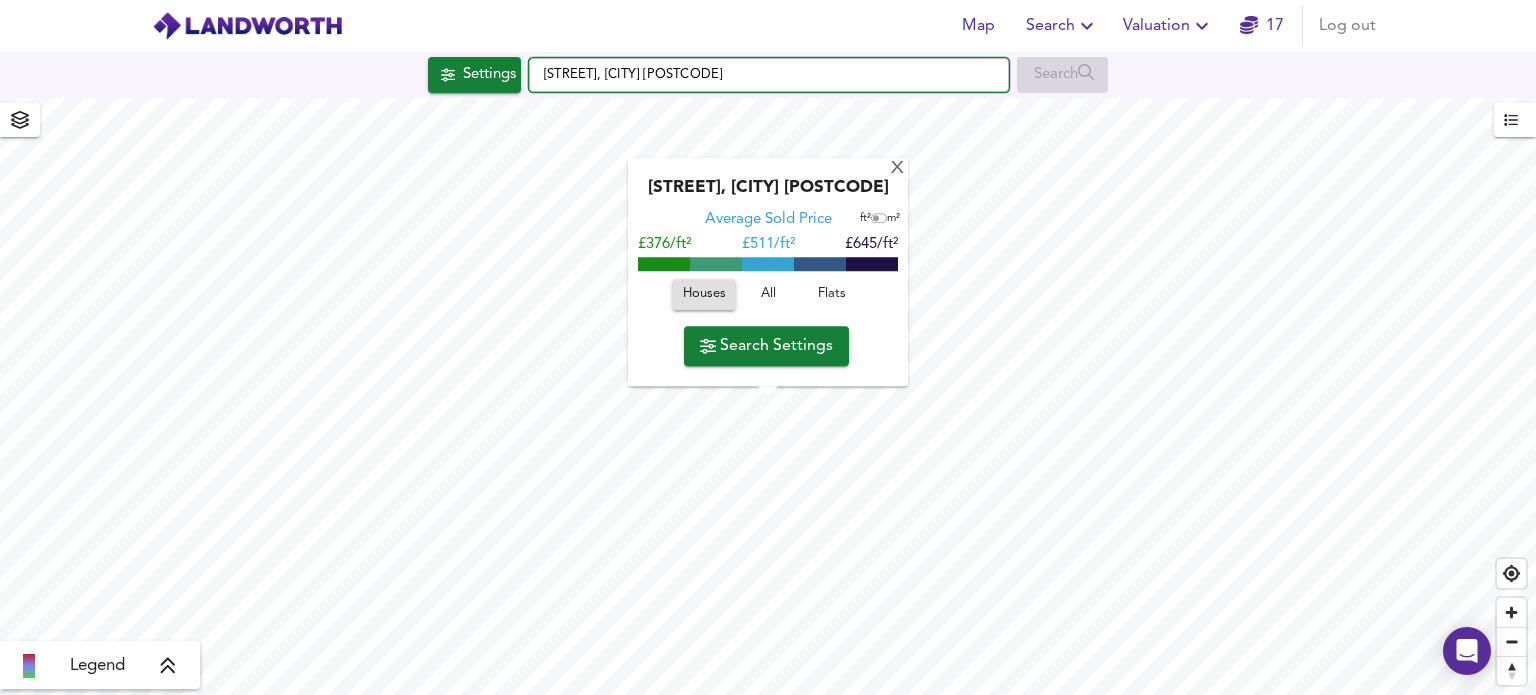 click on "Tatam Road, London NW10 8HT" at bounding box center [769, 75] 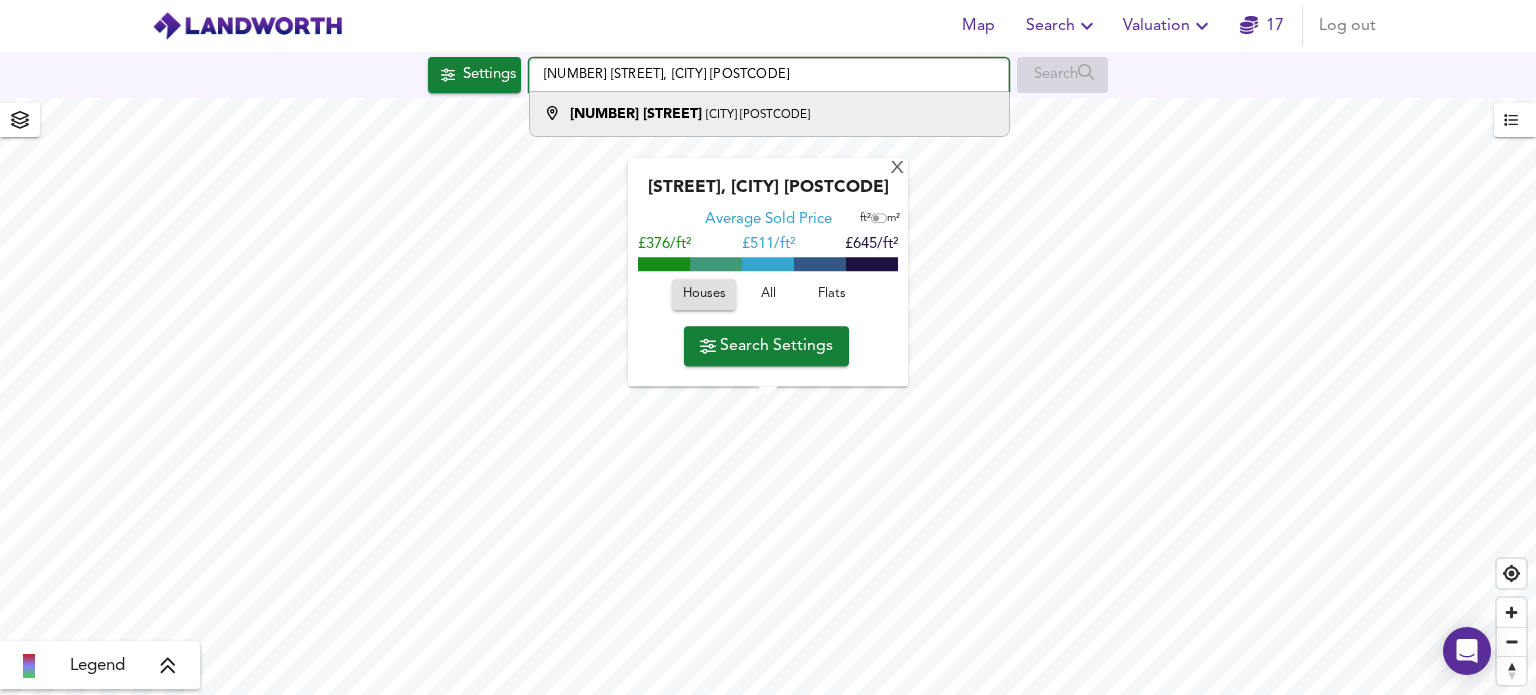 type on "26 Tatam Road, London NW10 8HT" 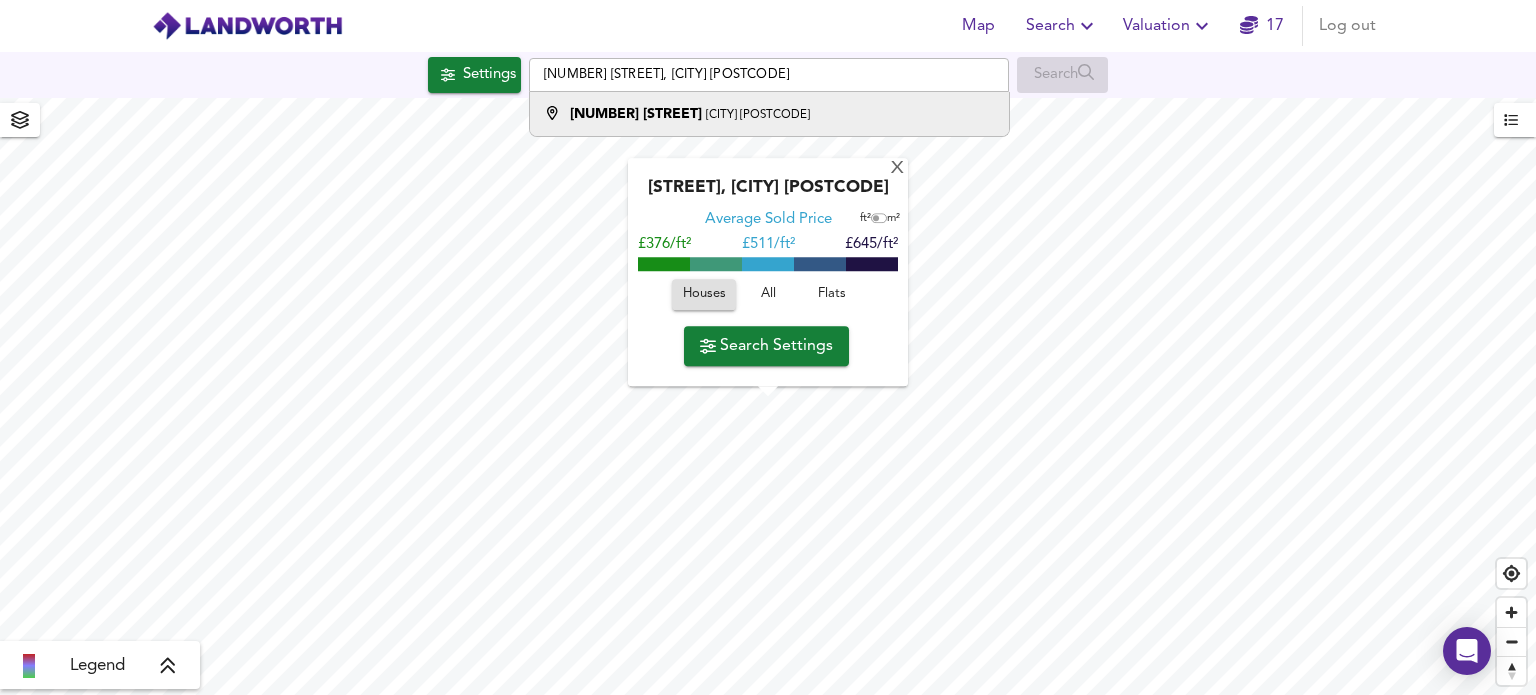 click on "London NW10 8HT" at bounding box center (758, 115) 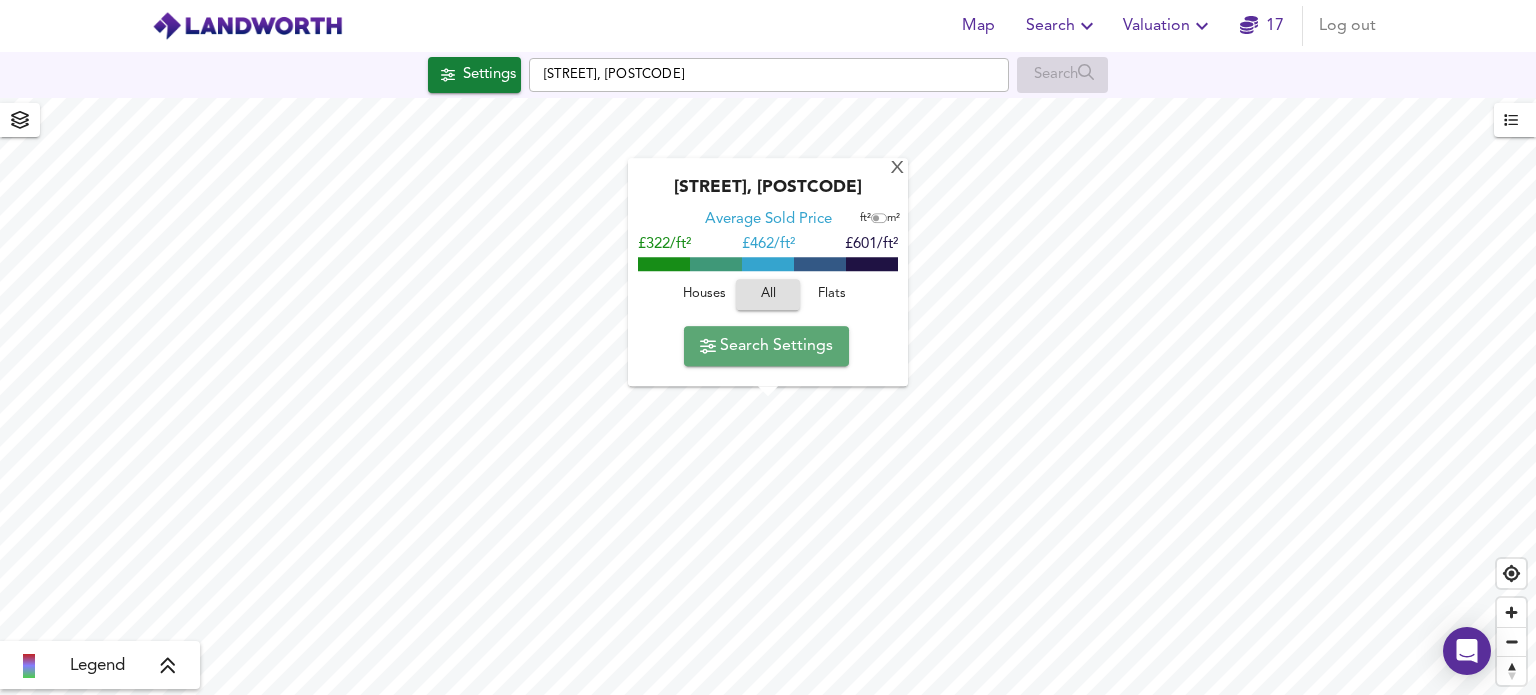 click on "Search Settings" at bounding box center (766, 346) 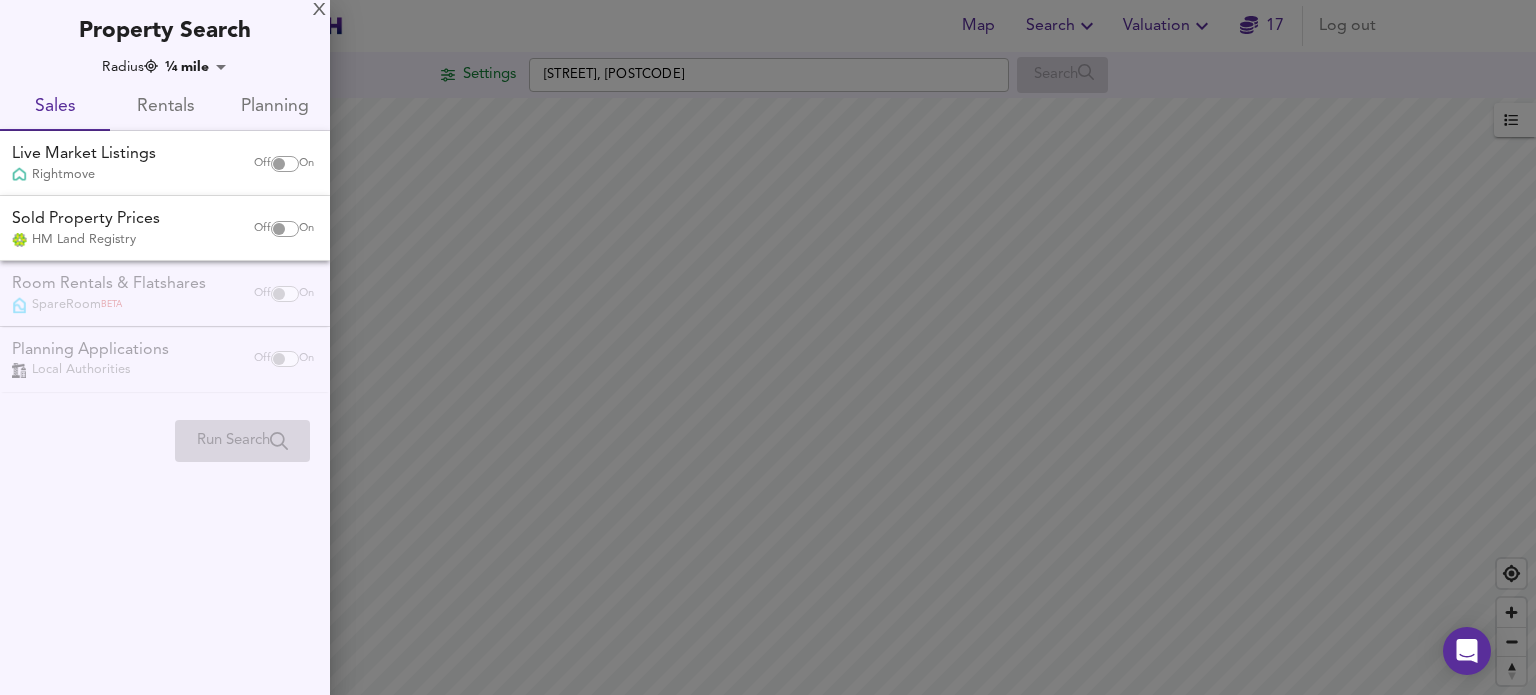 click on "Live Market Listings" at bounding box center (84, 154) 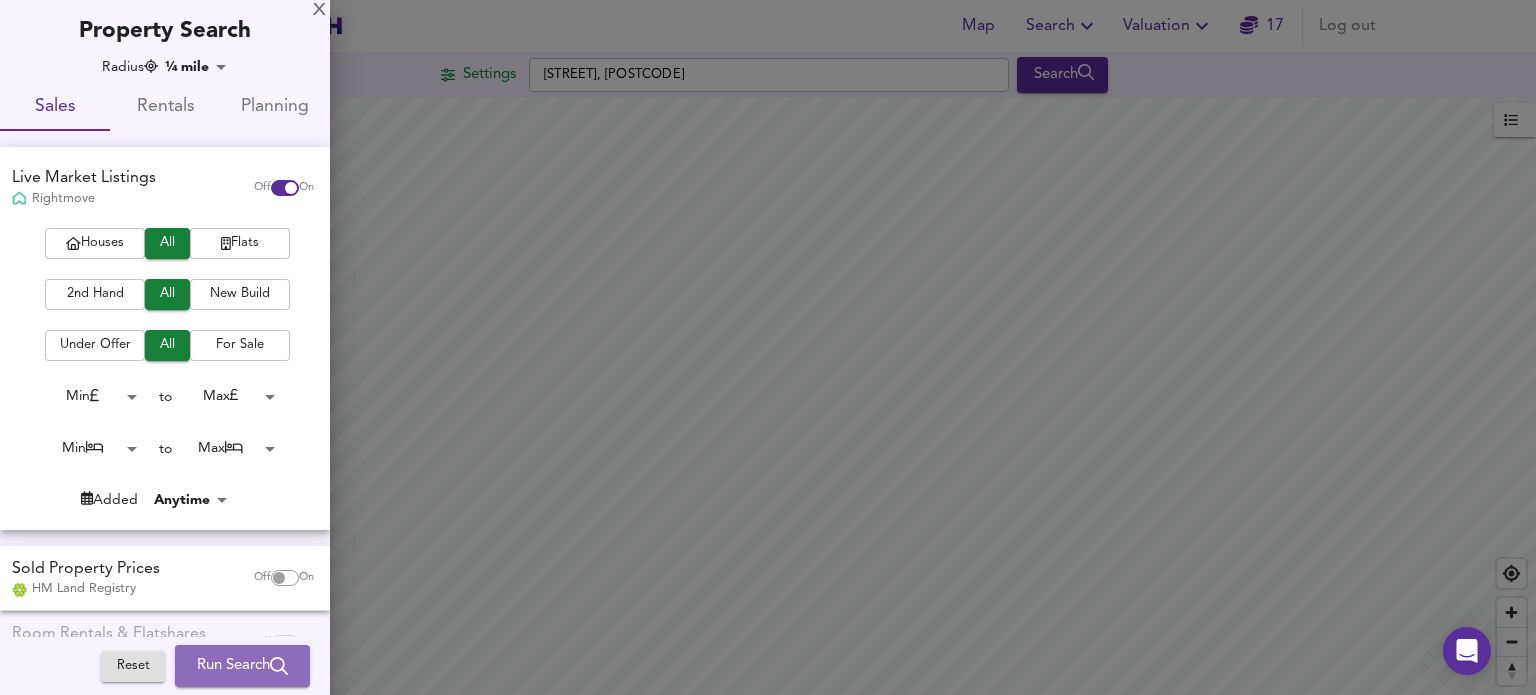 click on "Run Search" at bounding box center (242, 666) 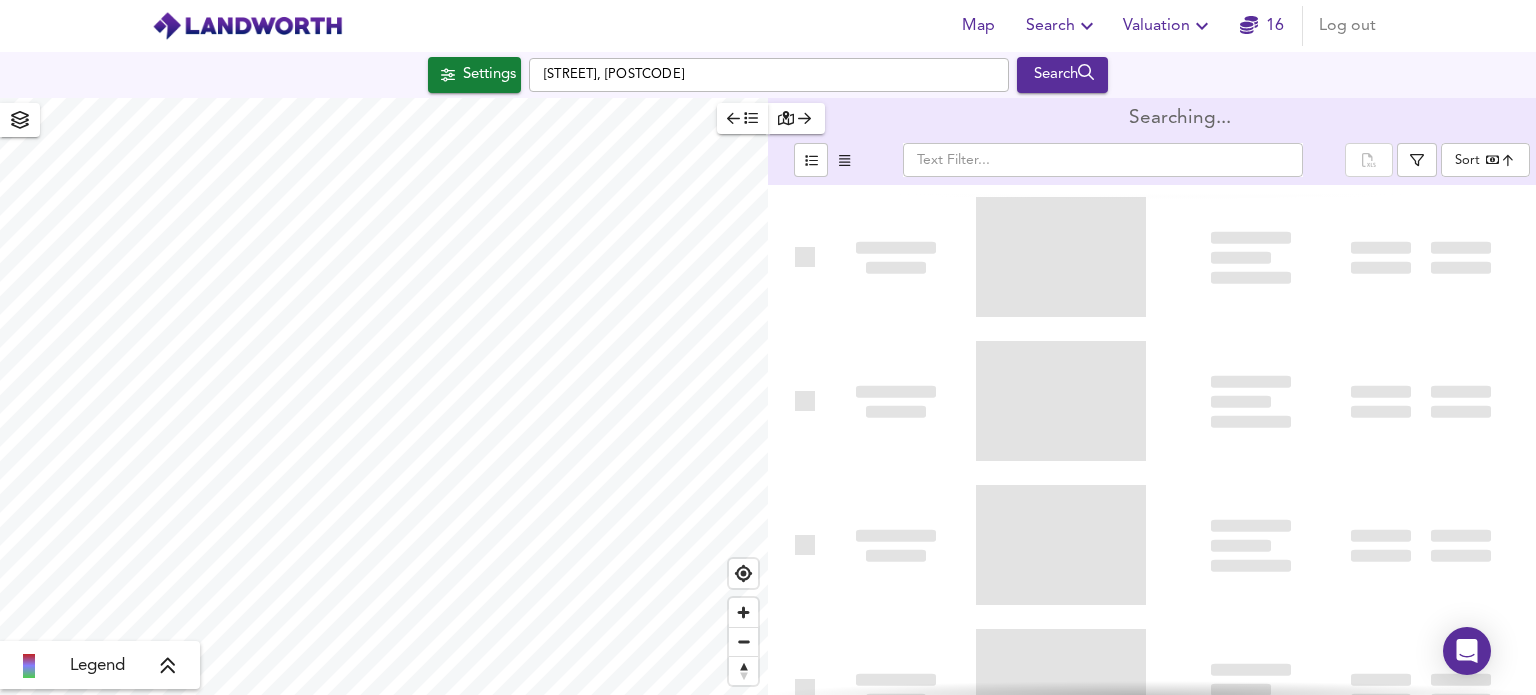 type on "bestdeal" 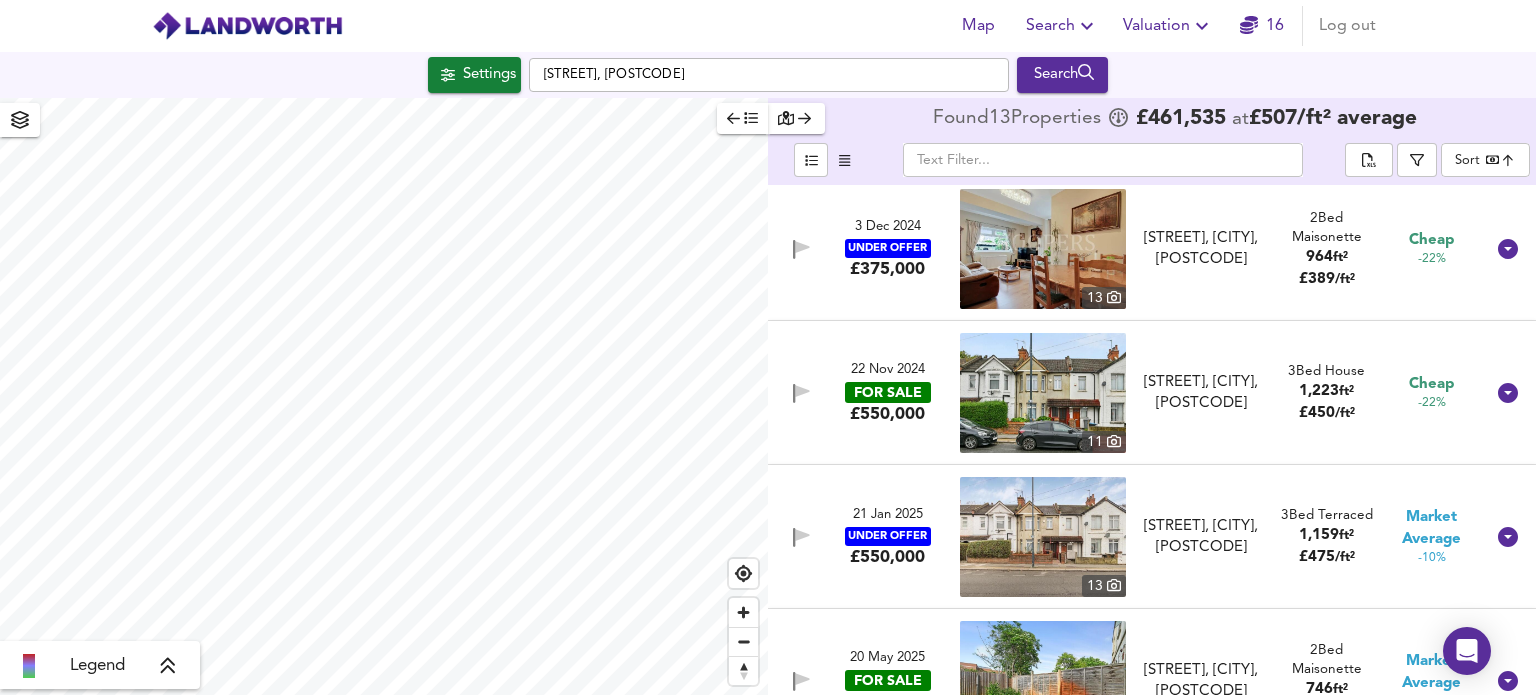 scroll, scrollTop: 0, scrollLeft: 0, axis: both 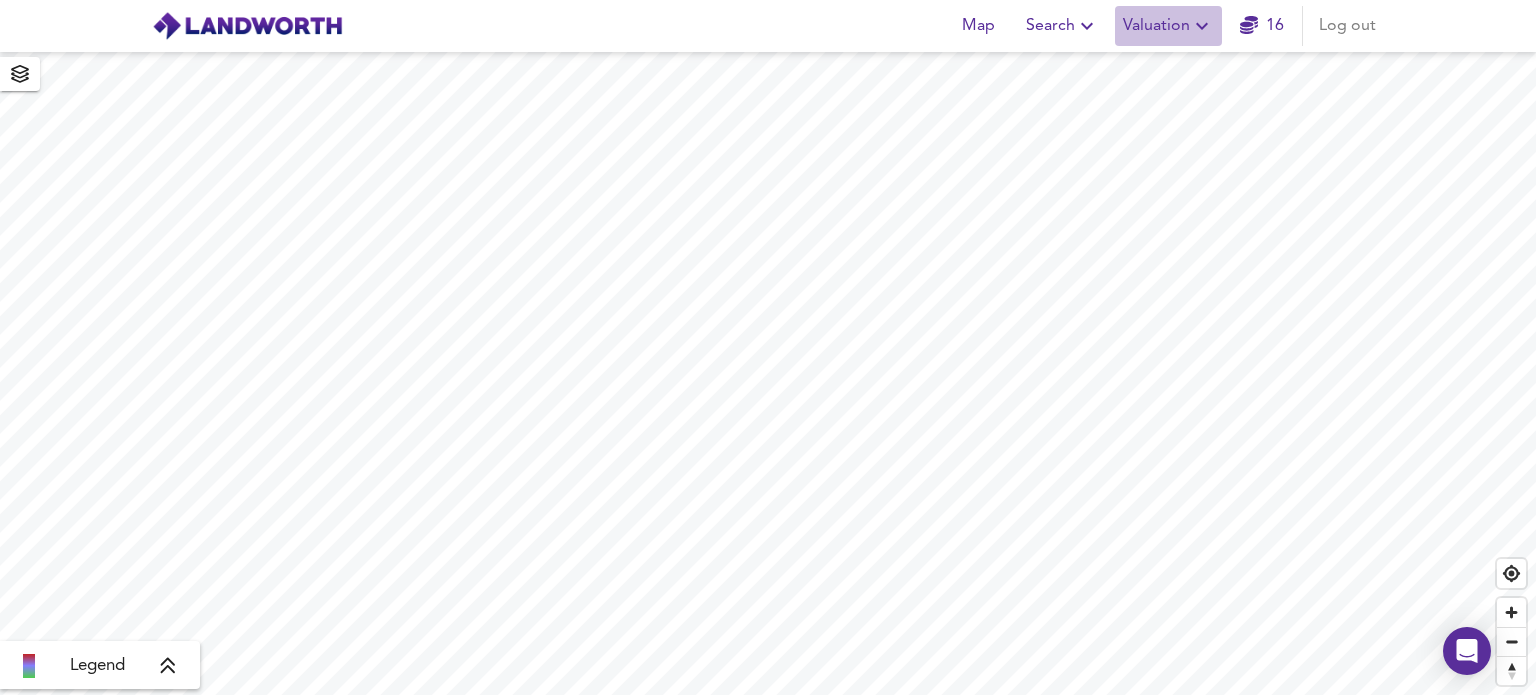 click 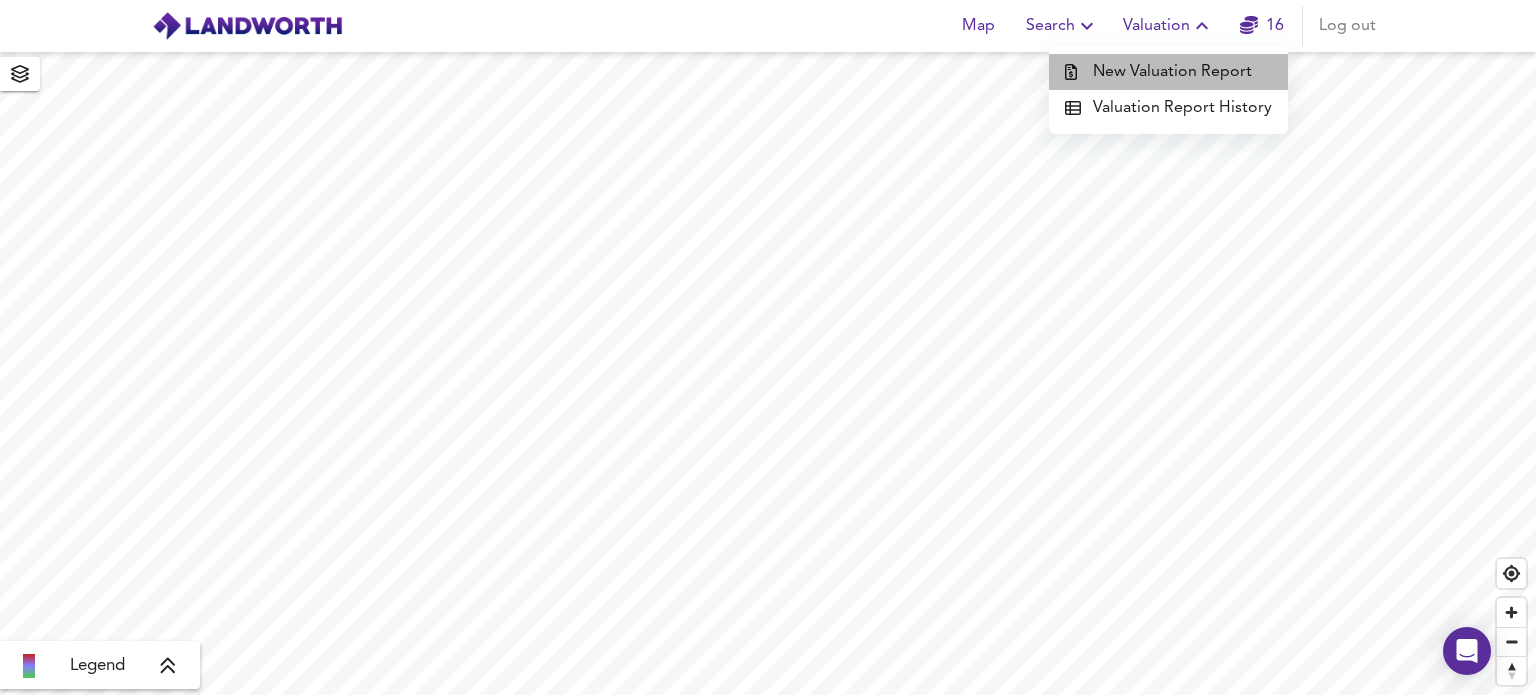 click on "New Valuation Report" at bounding box center [1168, 72] 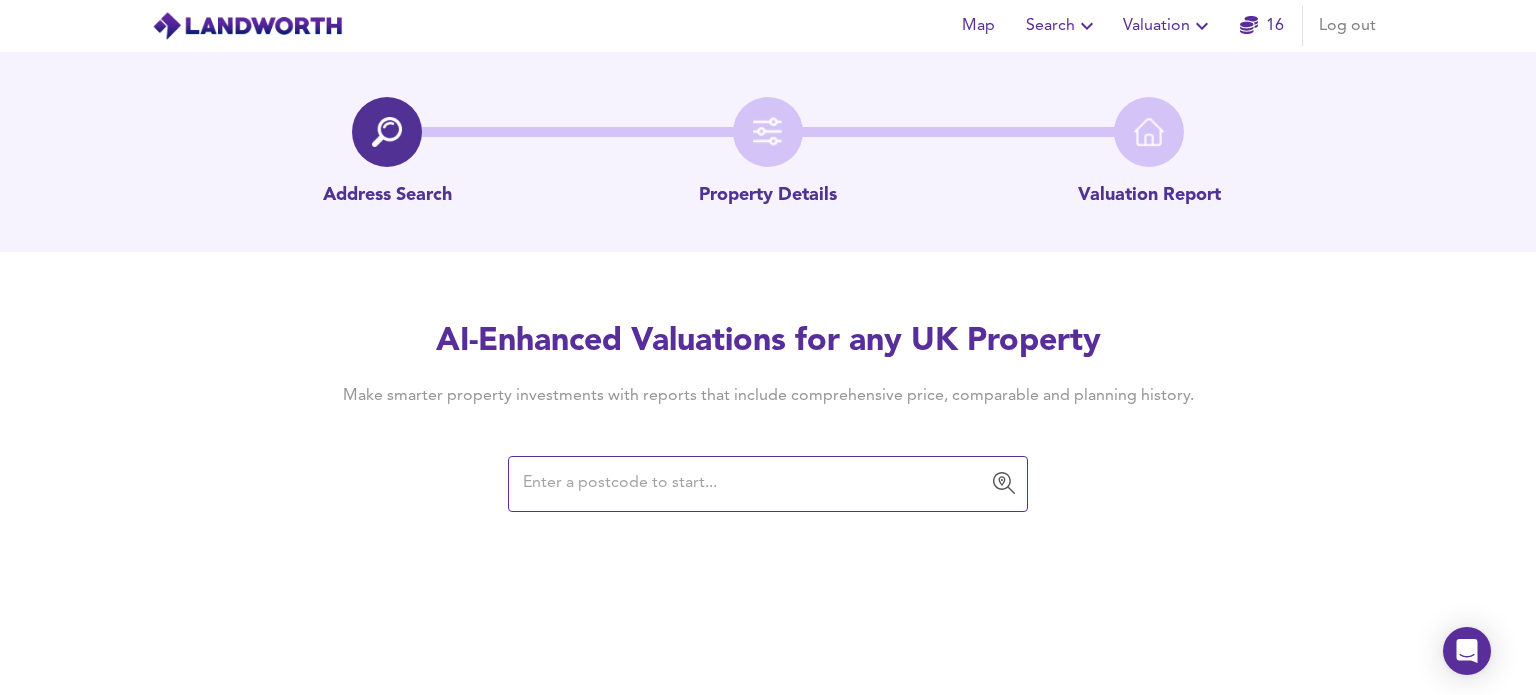 click at bounding box center [753, 484] 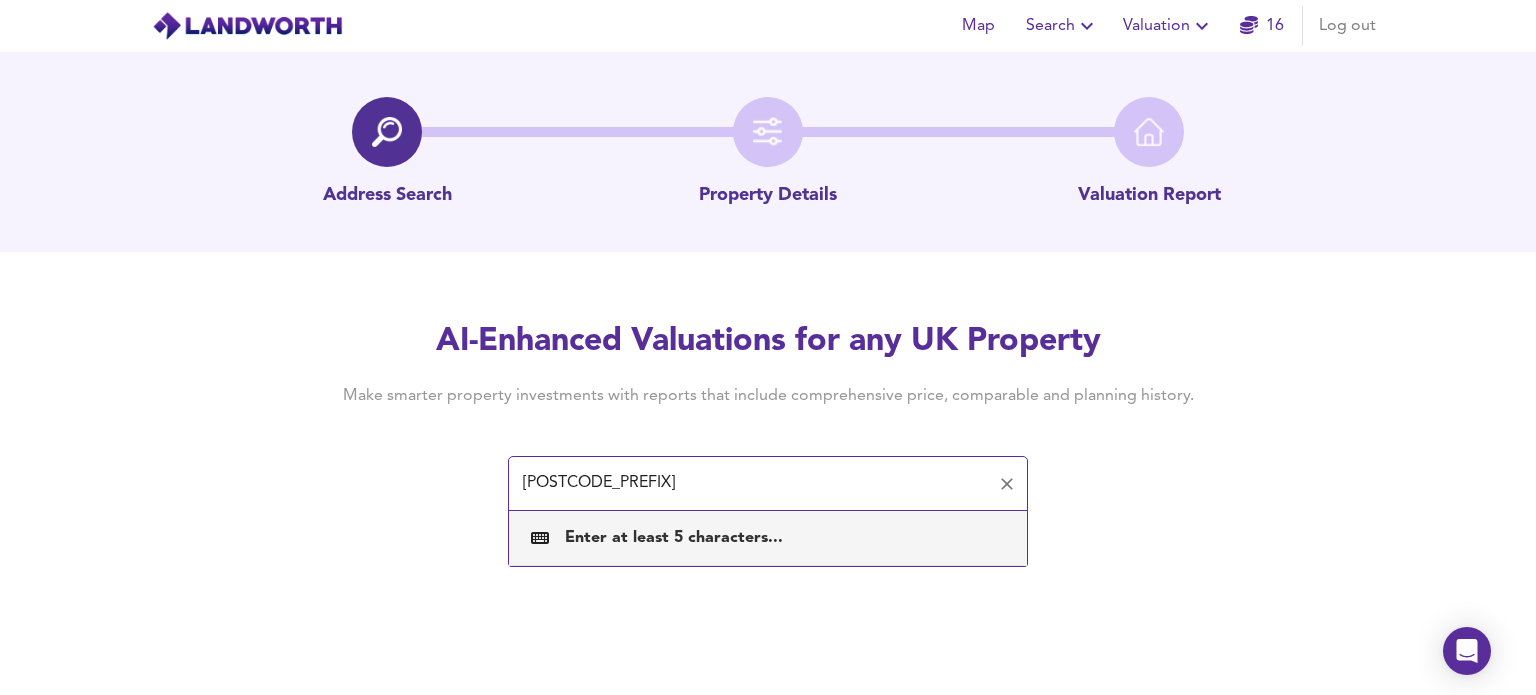 click on "[POSTCODE_PREFIX]" at bounding box center [753, 484] 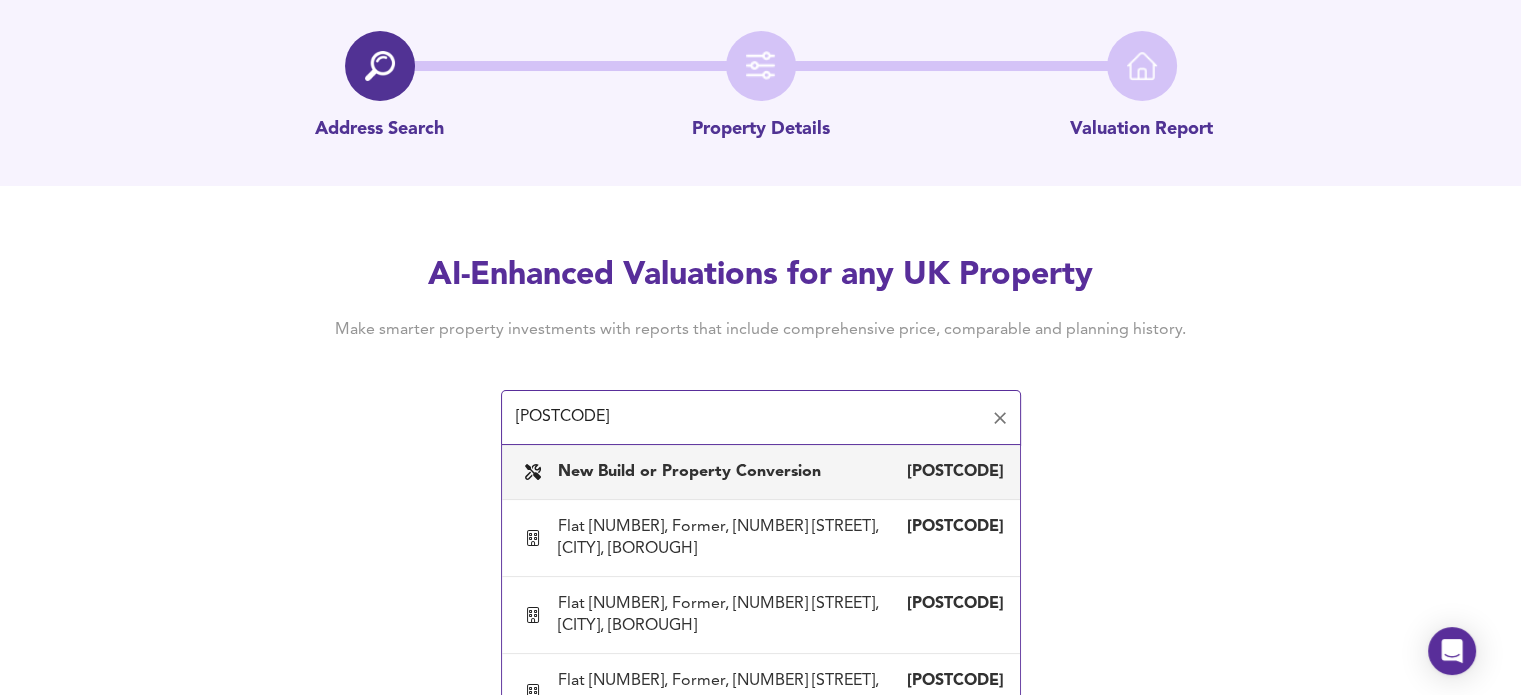 scroll, scrollTop: 92, scrollLeft: 0, axis: vertical 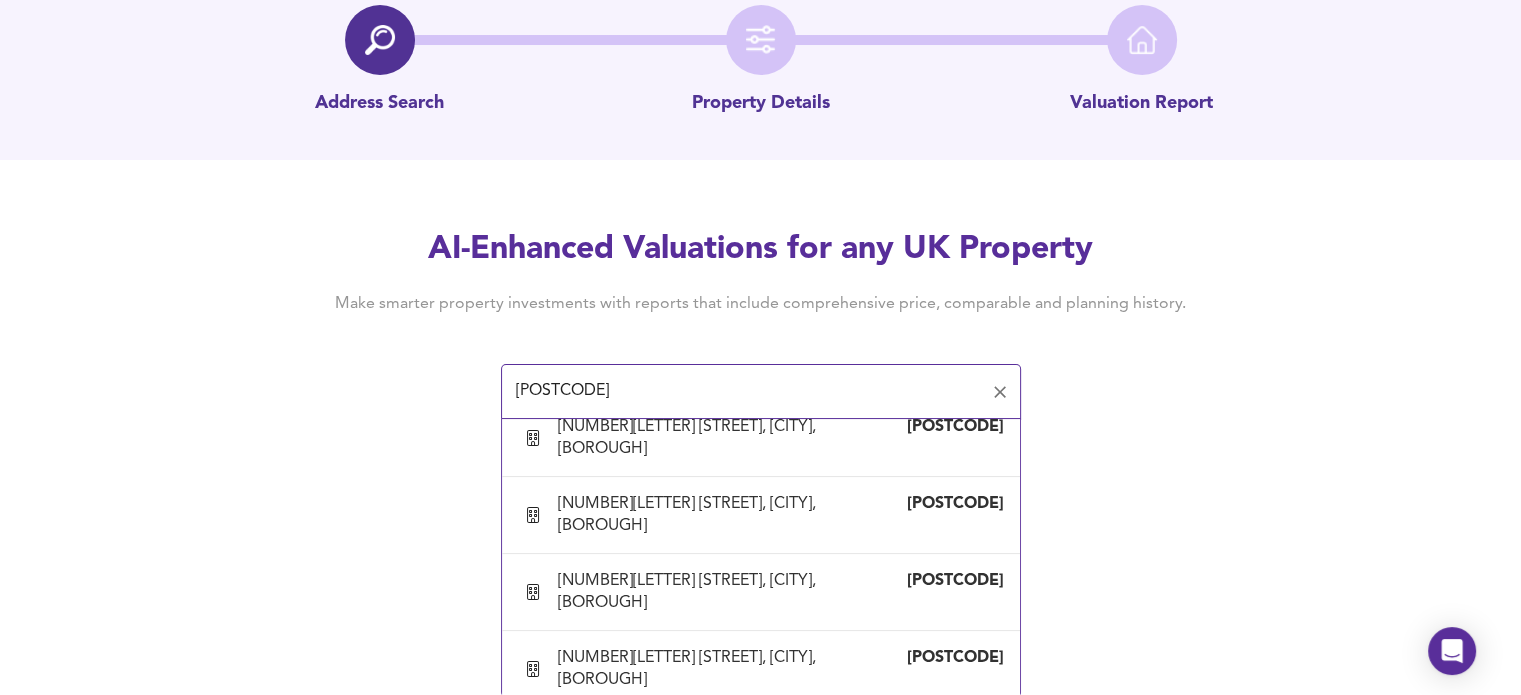 click on "[NUMBER] [STREET], [CITY], [BOROUGH]" at bounding box center (706, 1428) 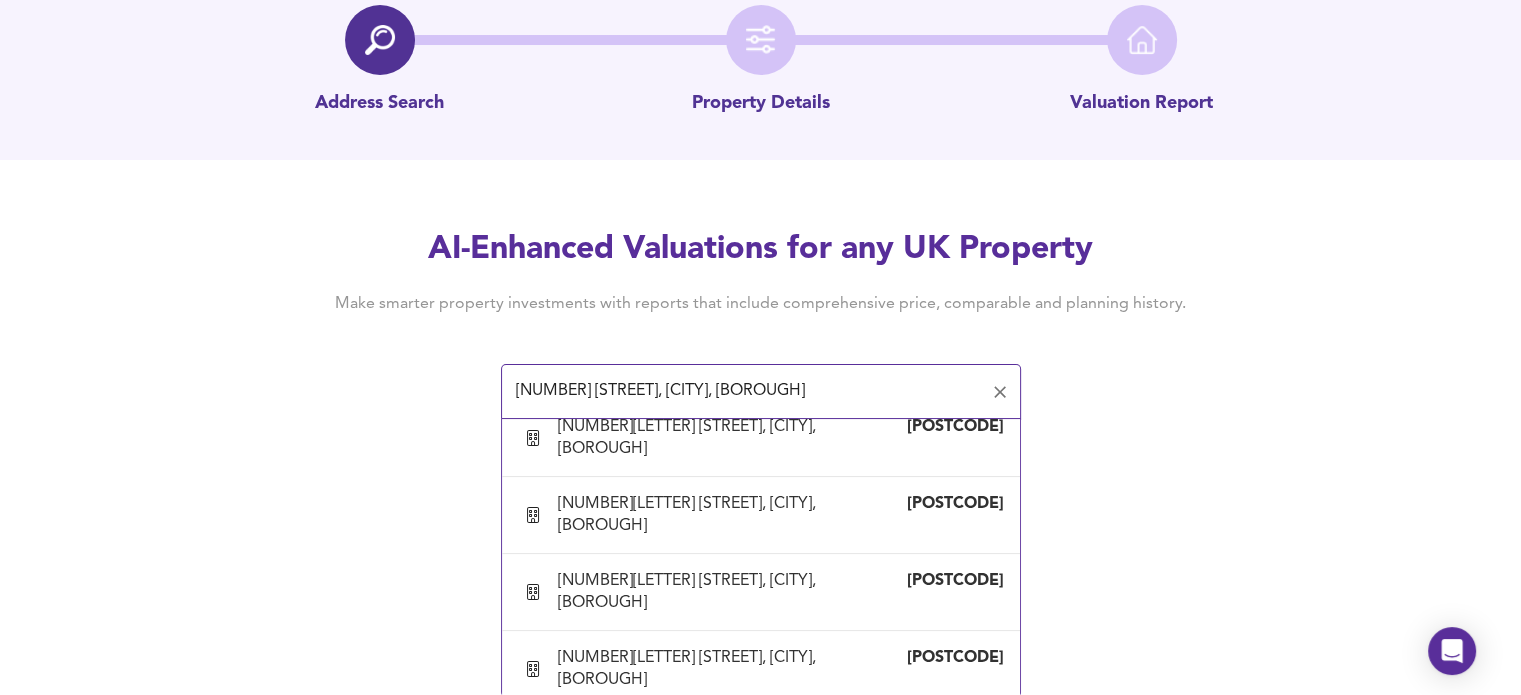 scroll, scrollTop: 0, scrollLeft: 0, axis: both 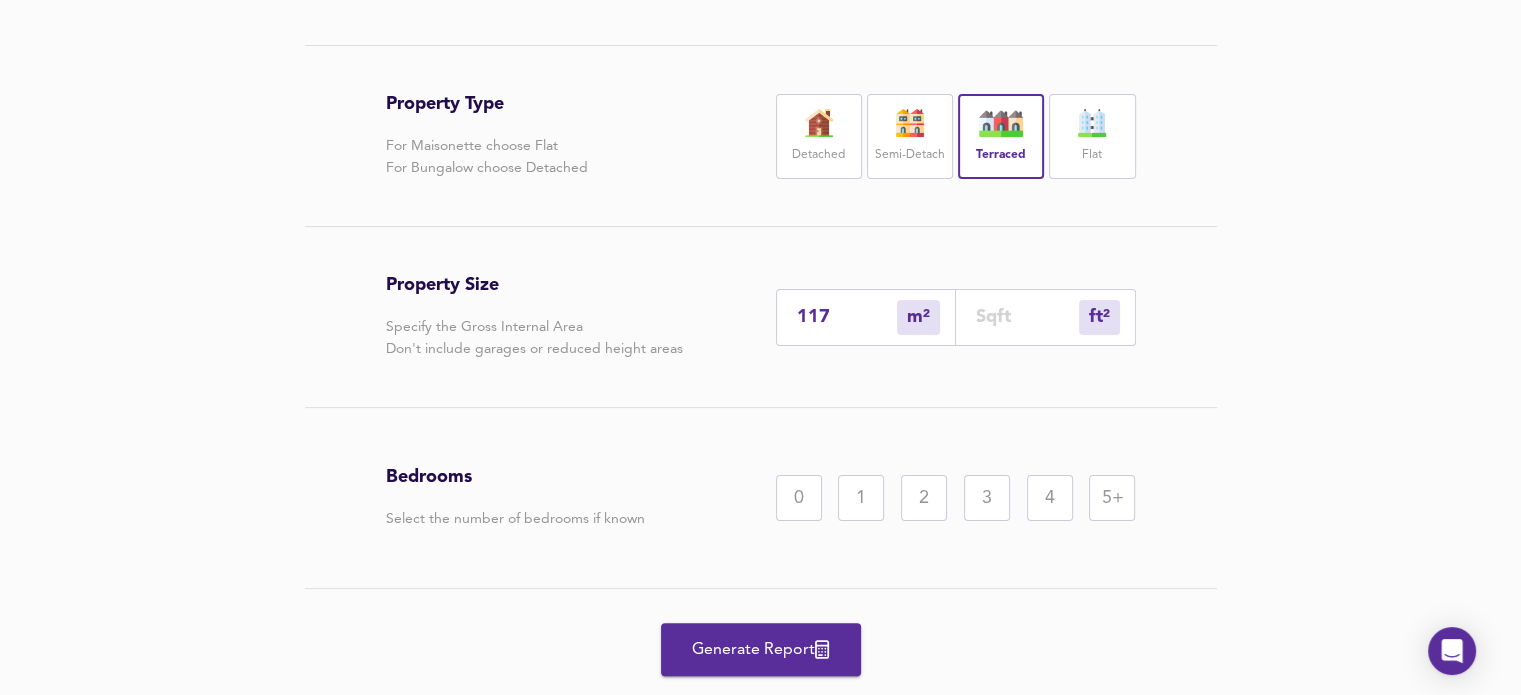 click on "3" at bounding box center [987, 498] 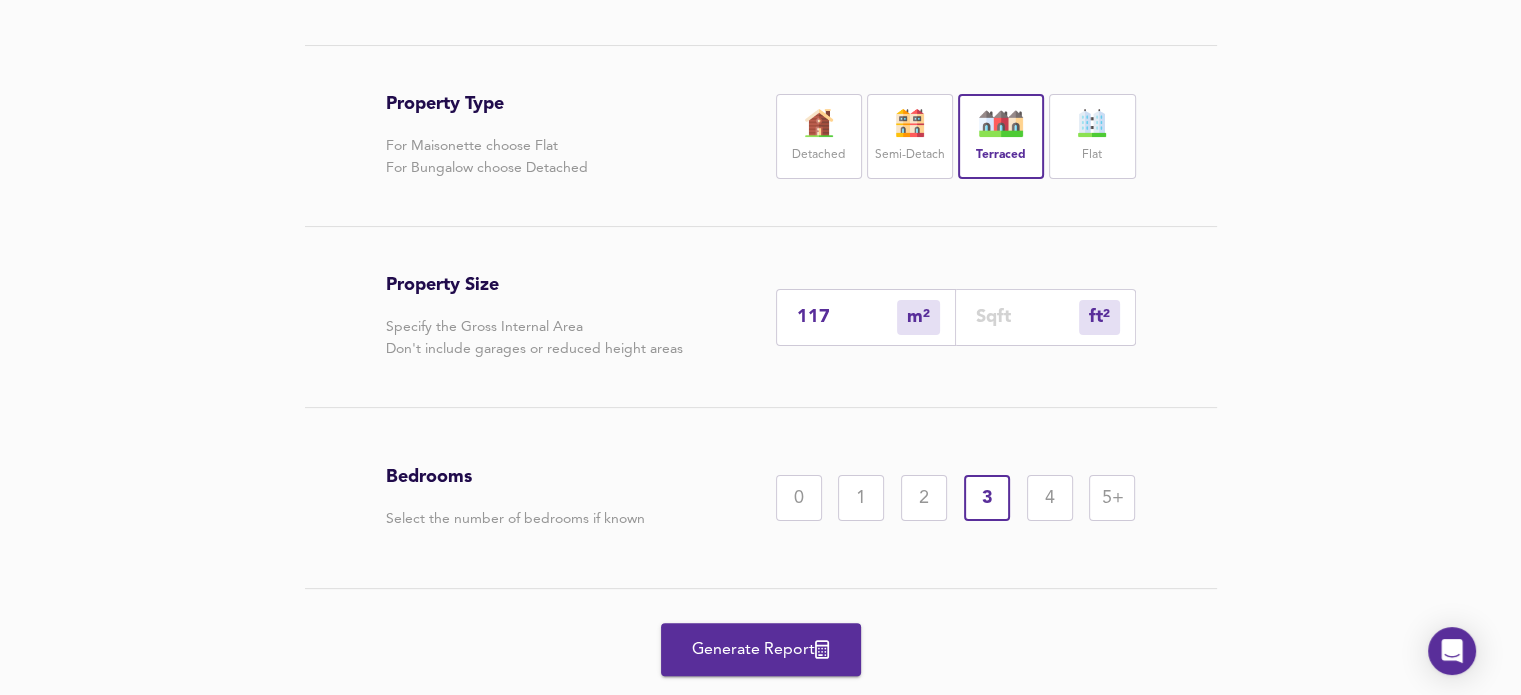 click on "Generate Report" at bounding box center (761, 650) 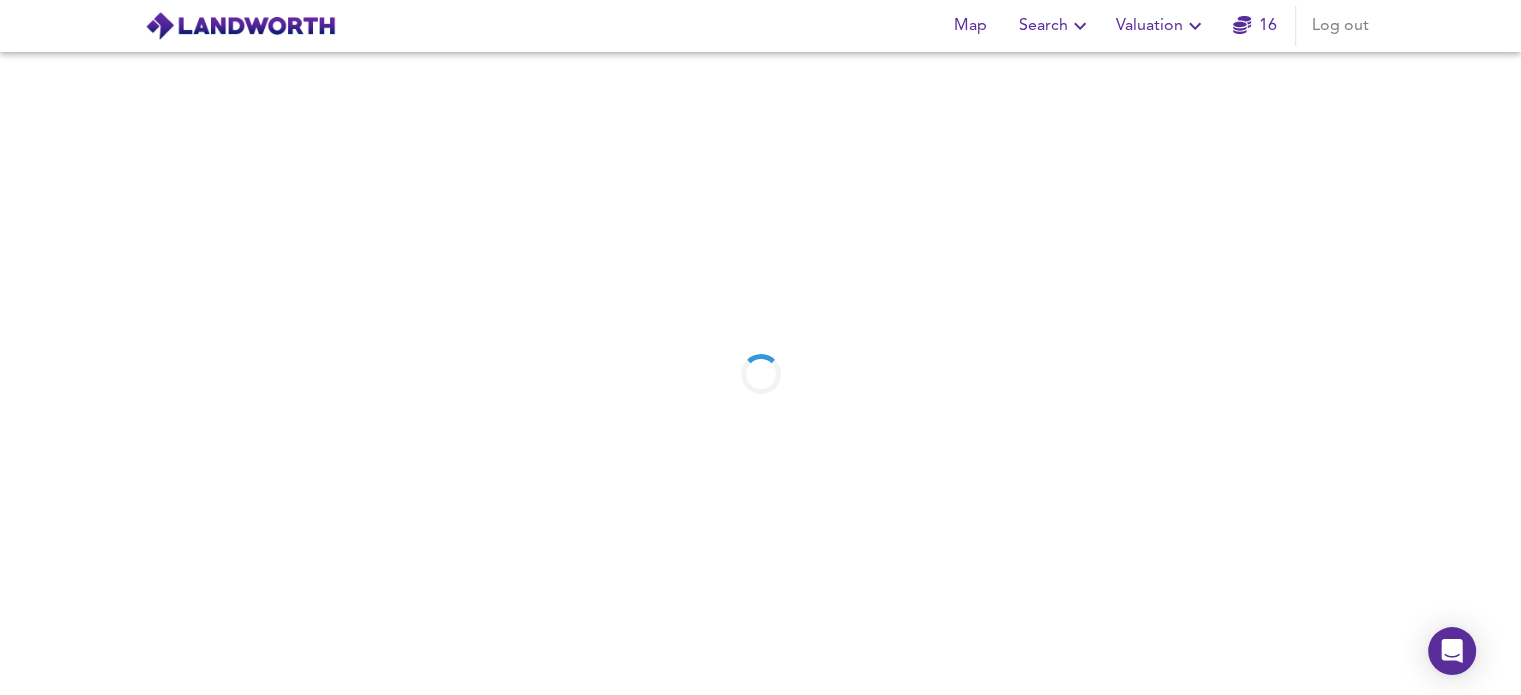 scroll, scrollTop: 0, scrollLeft: 0, axis: both 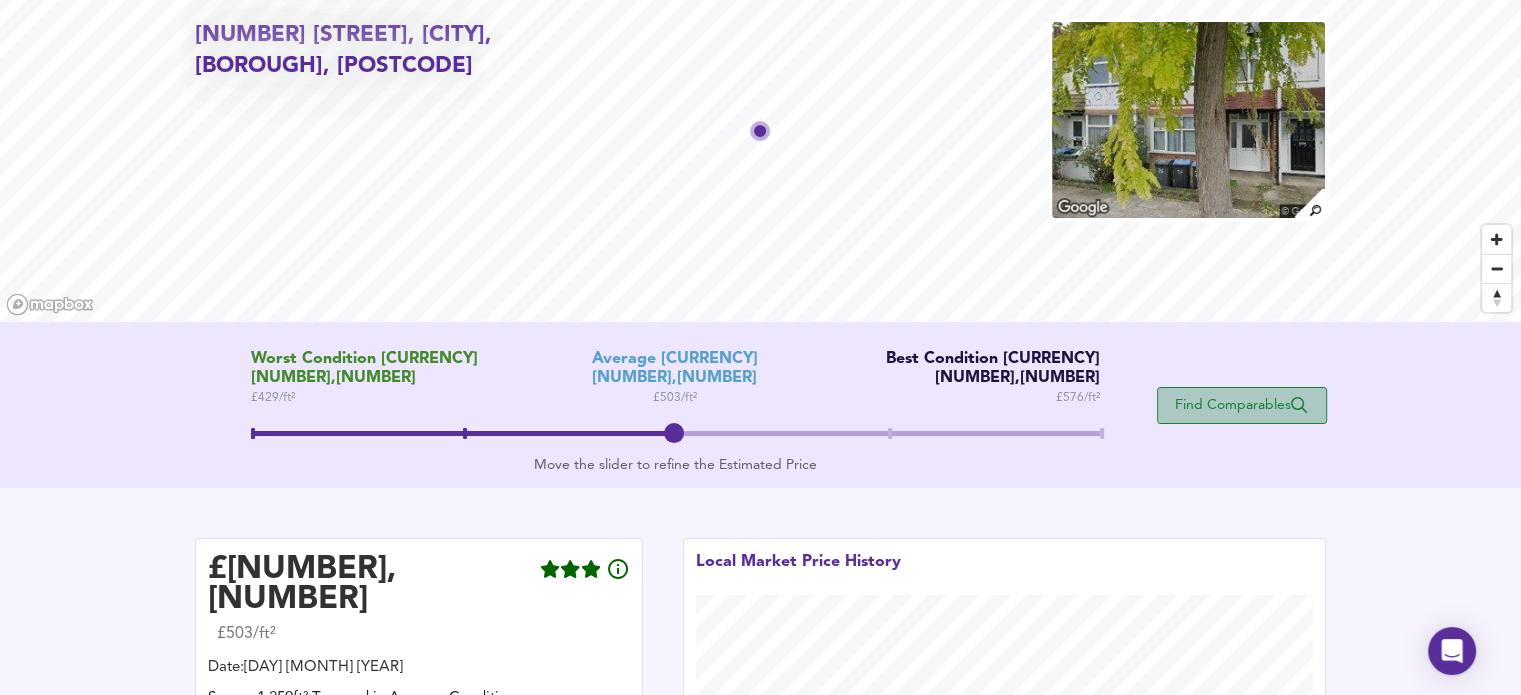 click on "Find Comparables" at bounding box center (1242, 405) 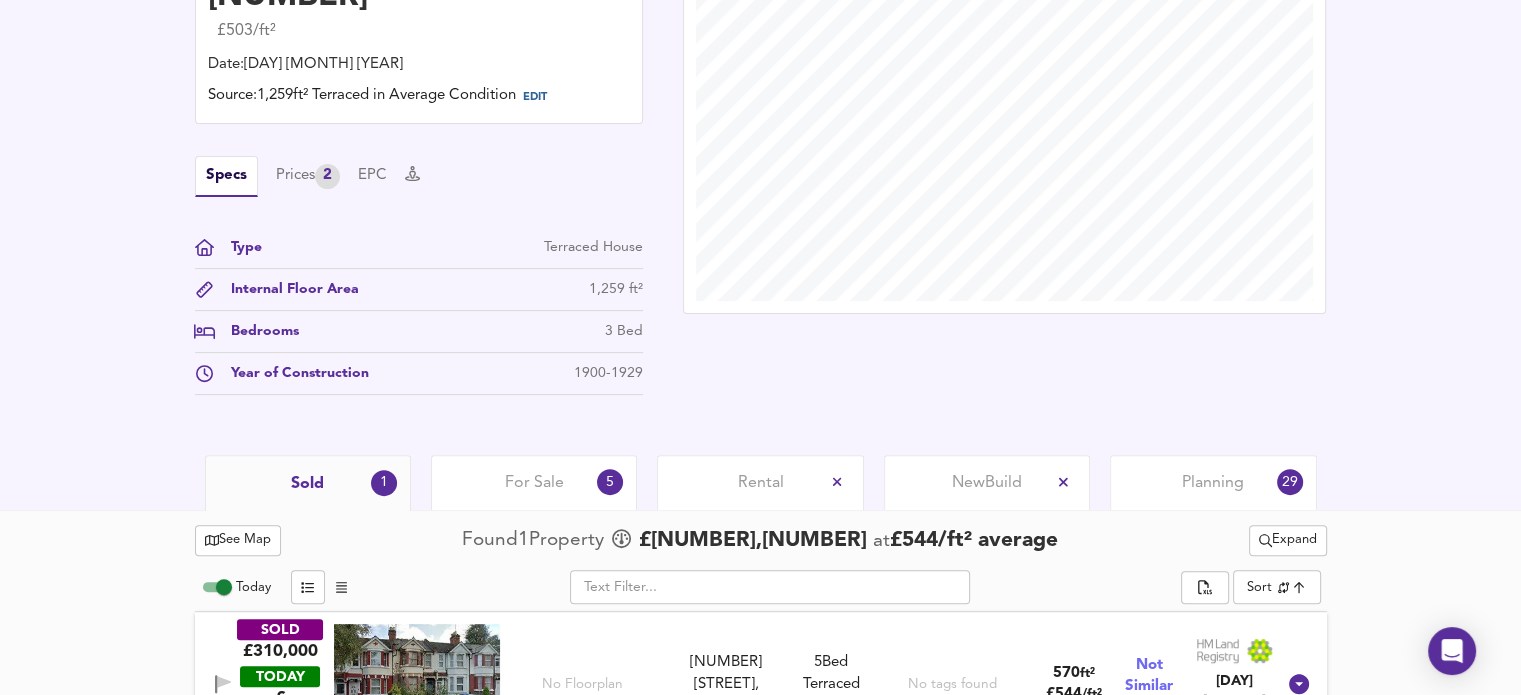 scroll, scrollTop: 600, scrollLeft: 0, axis: vertical 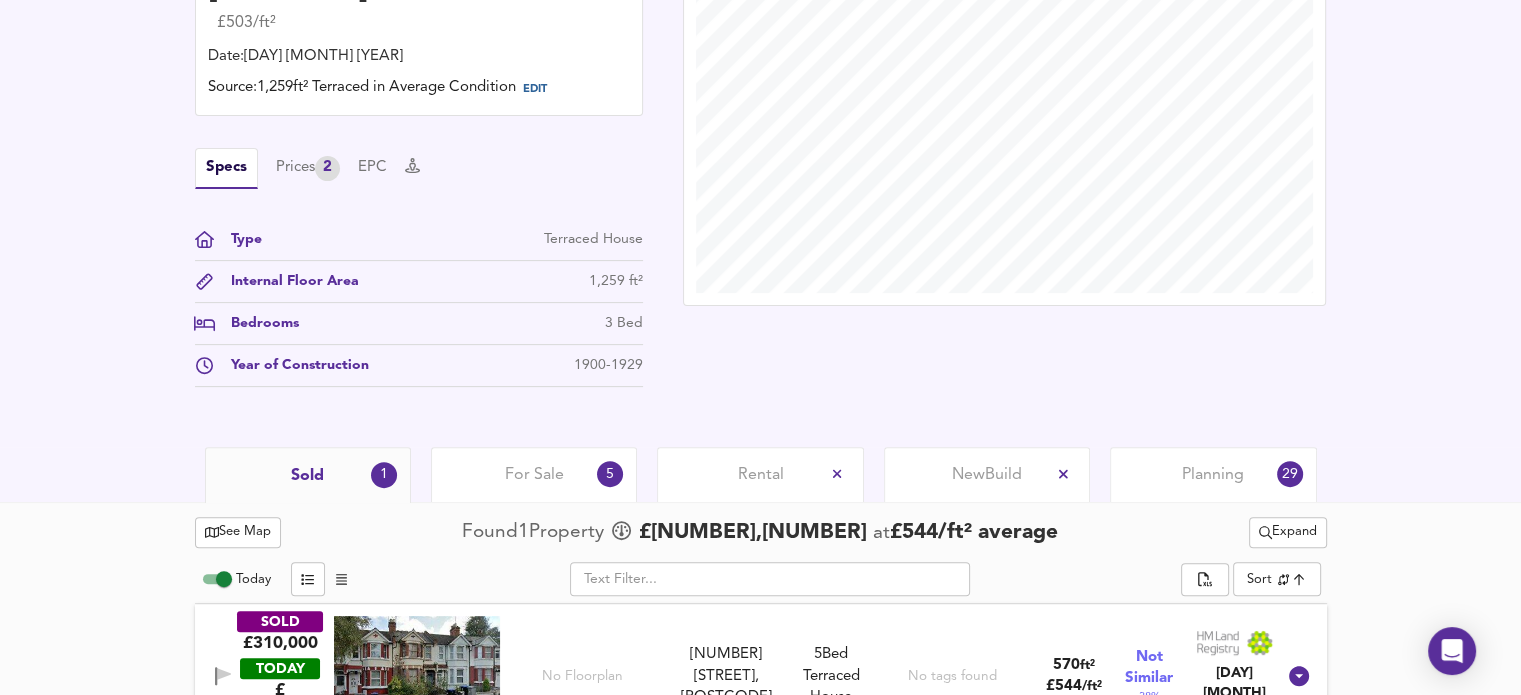 click on "Planning" at bounding box center [1213, 475] 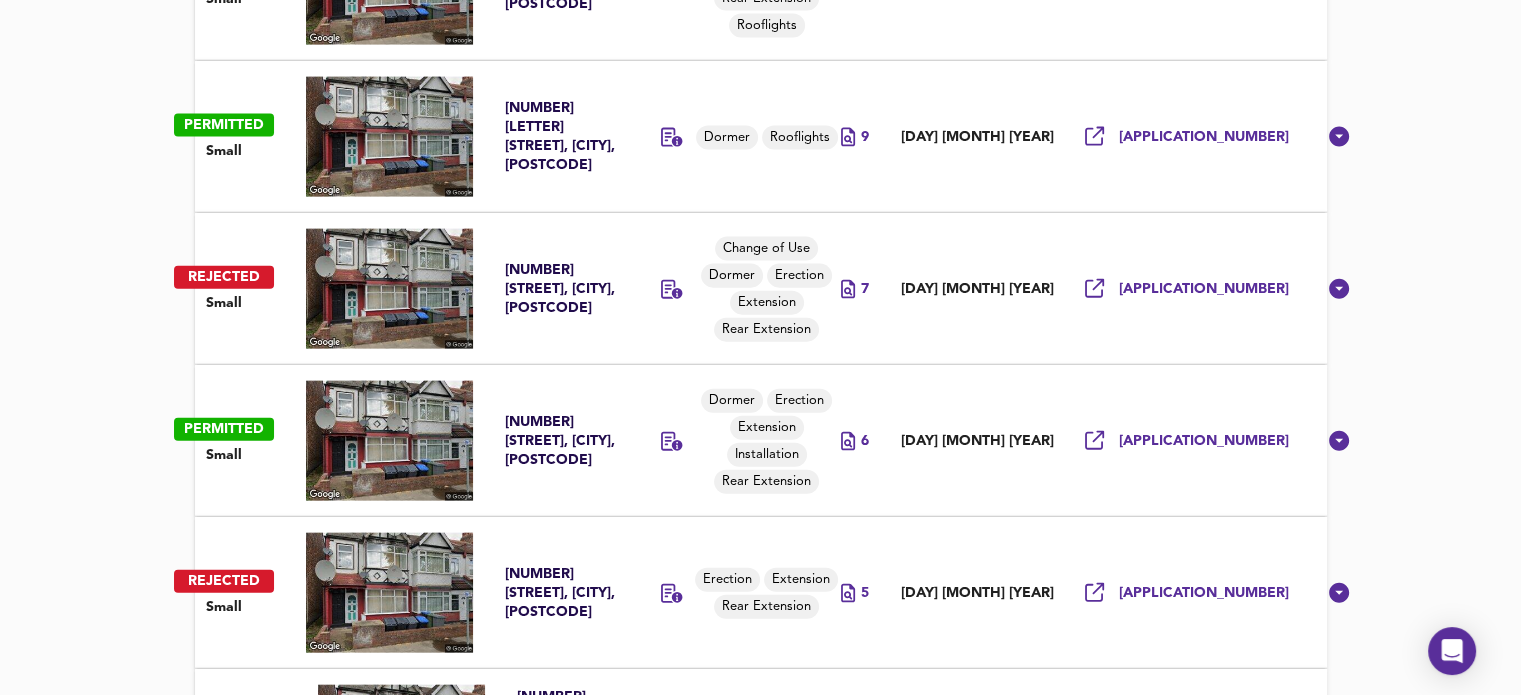 scroll, scrollTop: 4514, scrollLeft: 0, axis: vertical 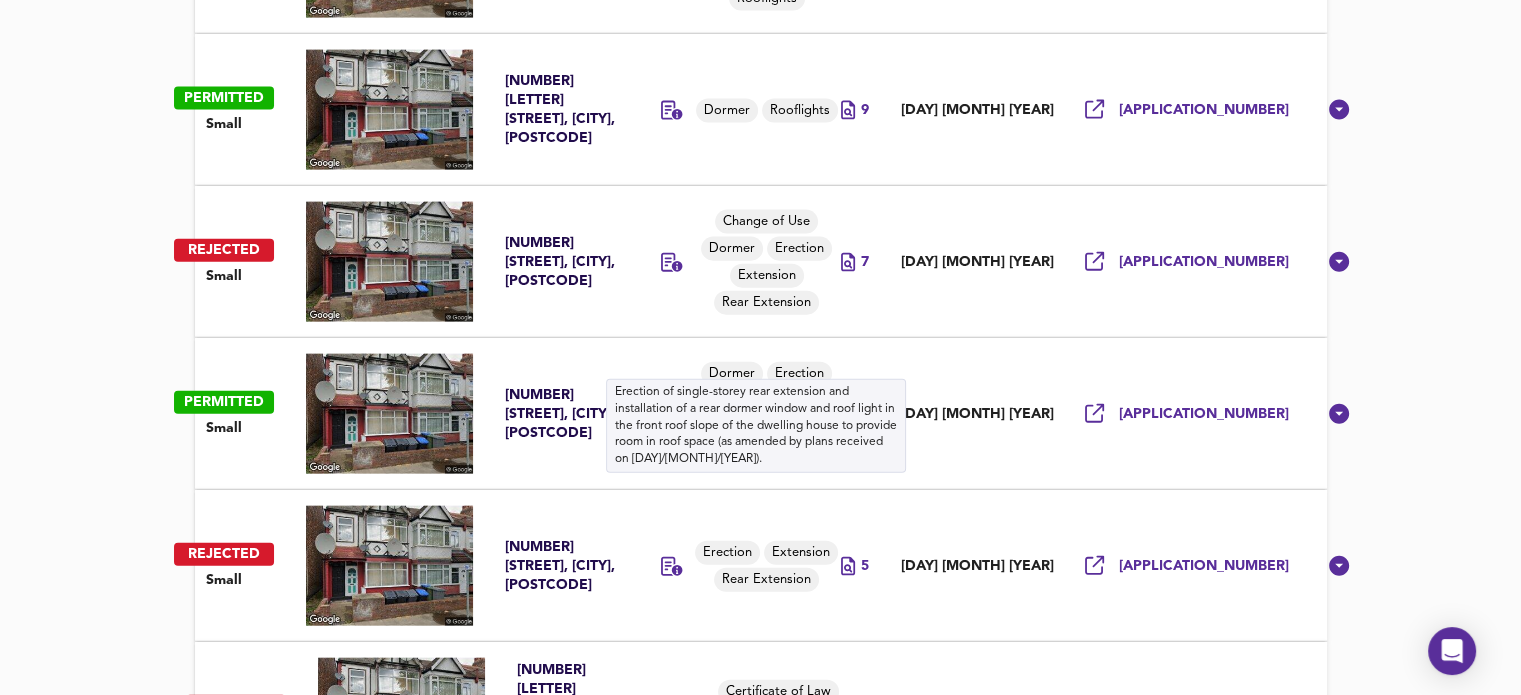 click 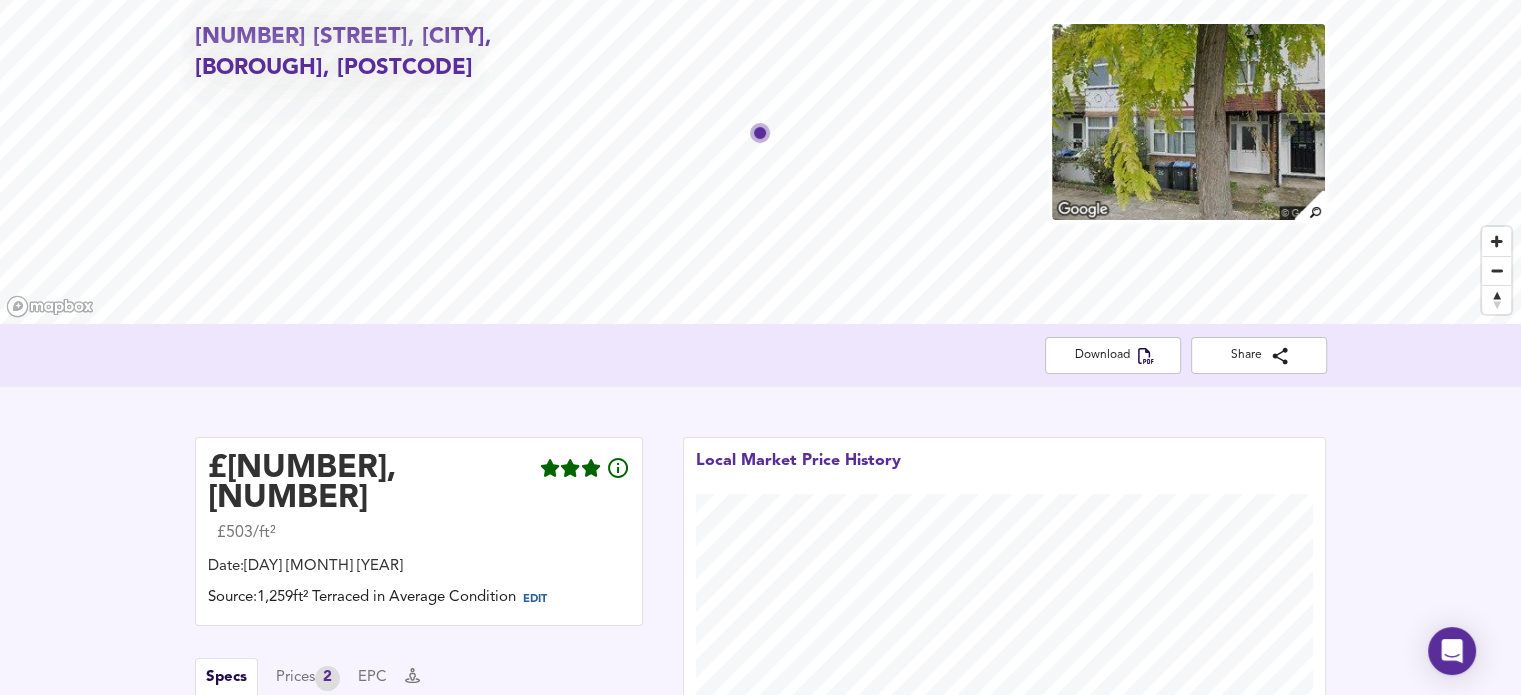 scroll, scrollTop: 446, scrollLeft: 0, axis: vertical 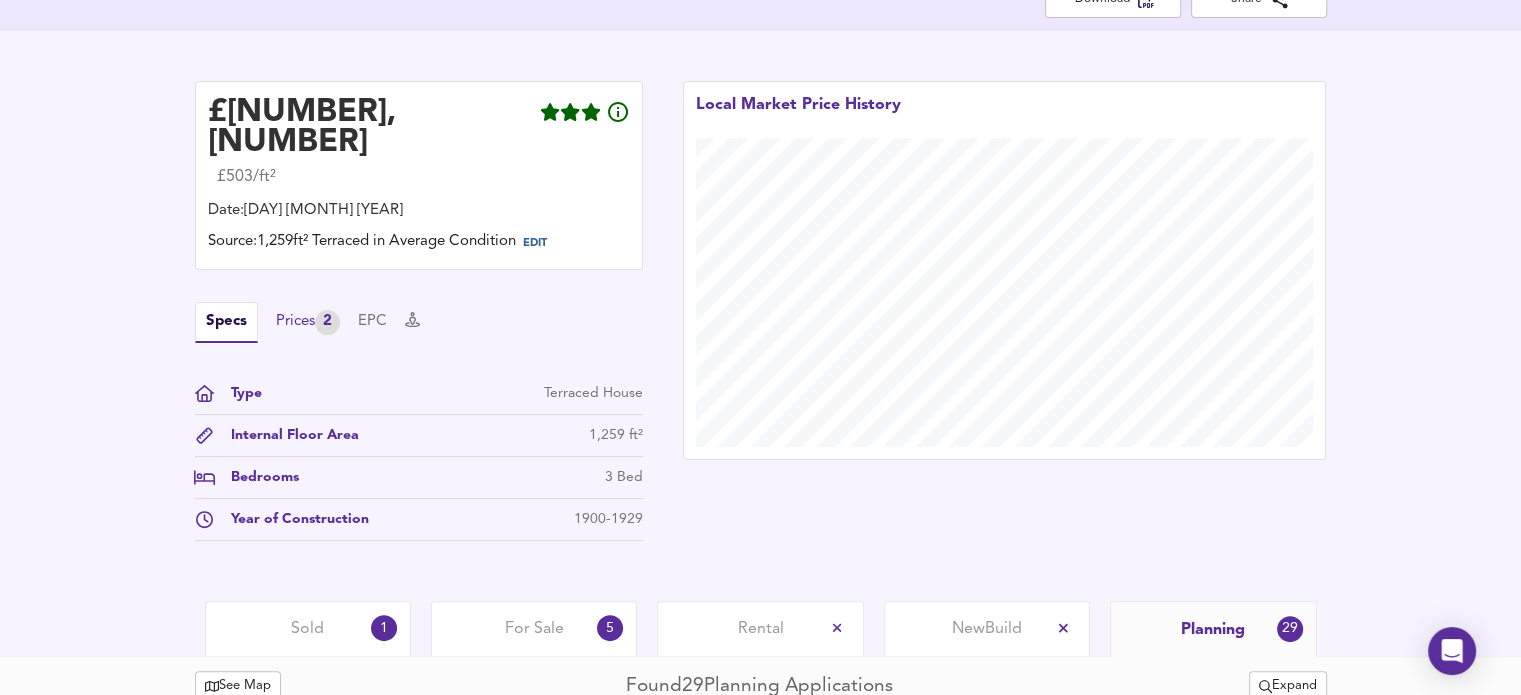 click on "Prices   2" at bounding box center (308, 322) 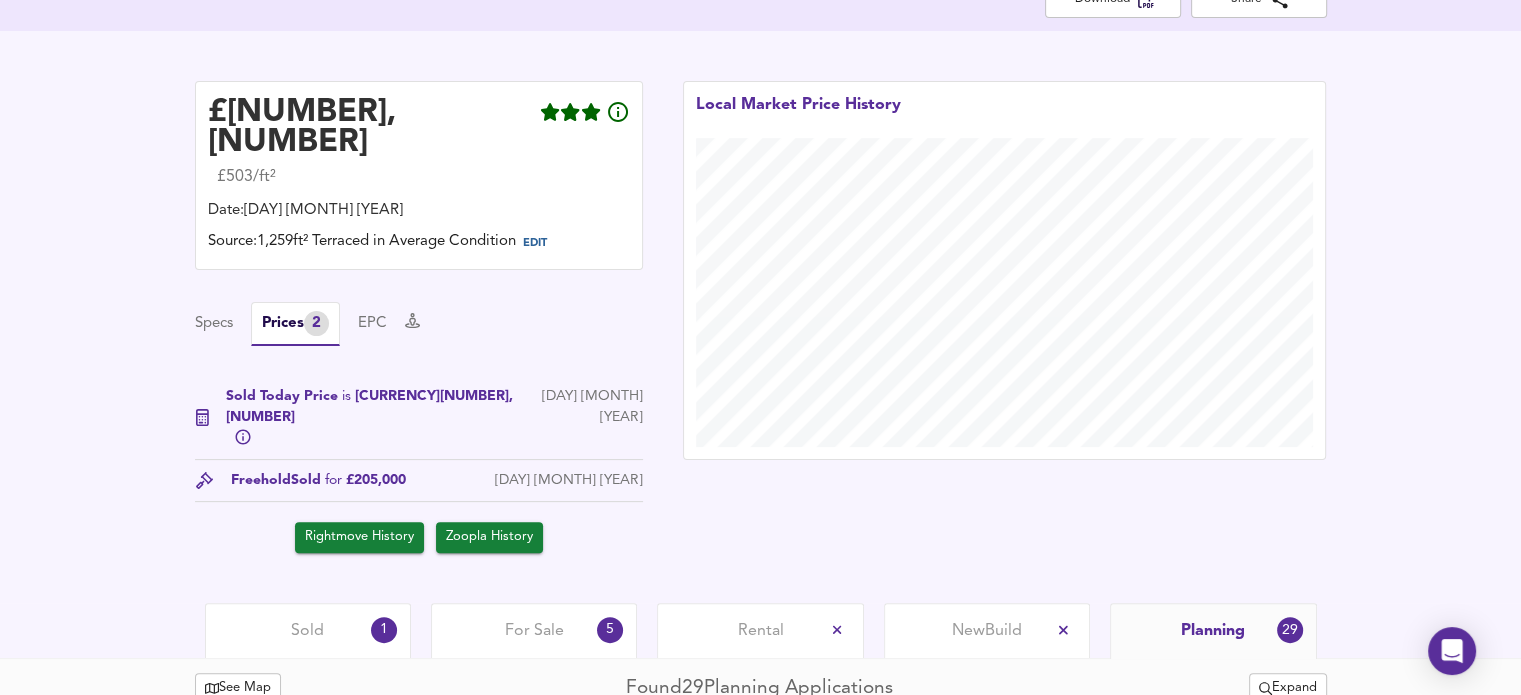 click on "Rightmove History" at bounding box center [359, 537] 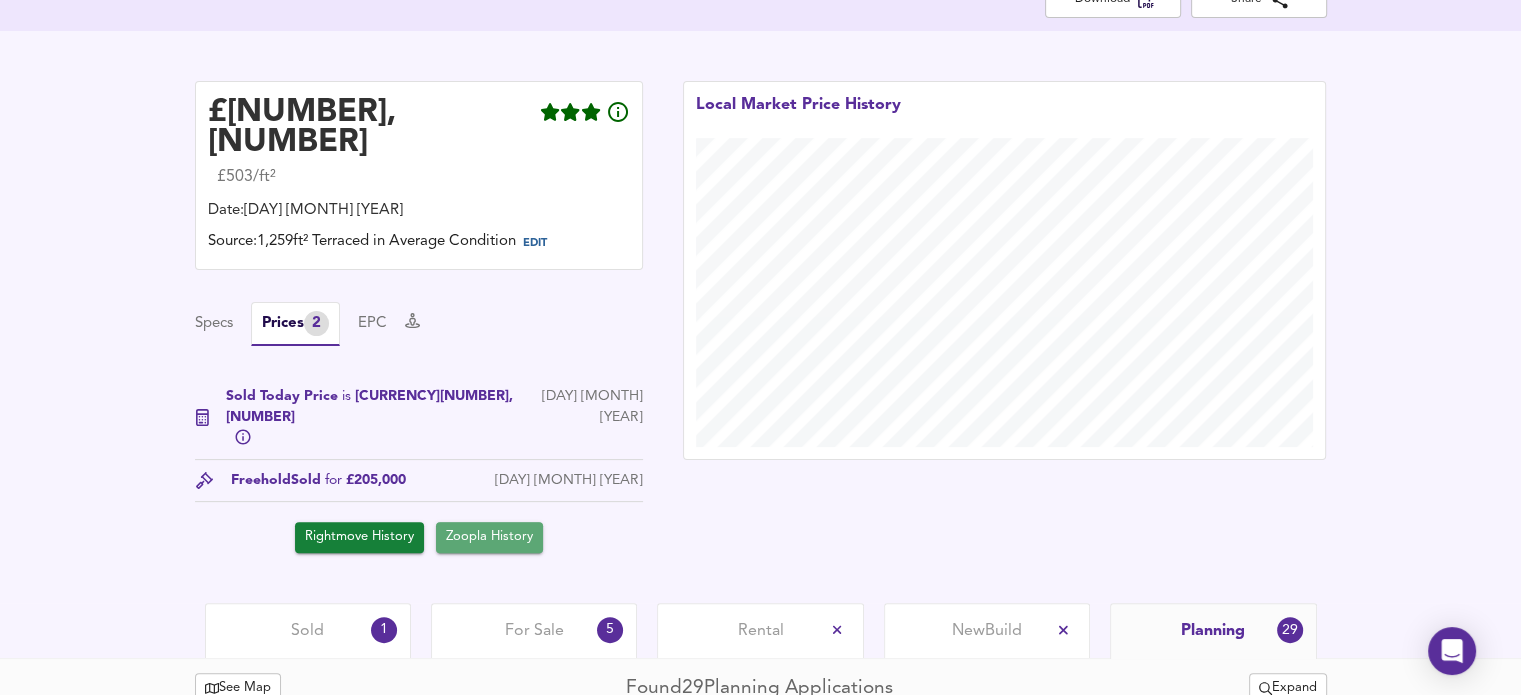 click on "Zoopla History" at bounding box center (489, 537) 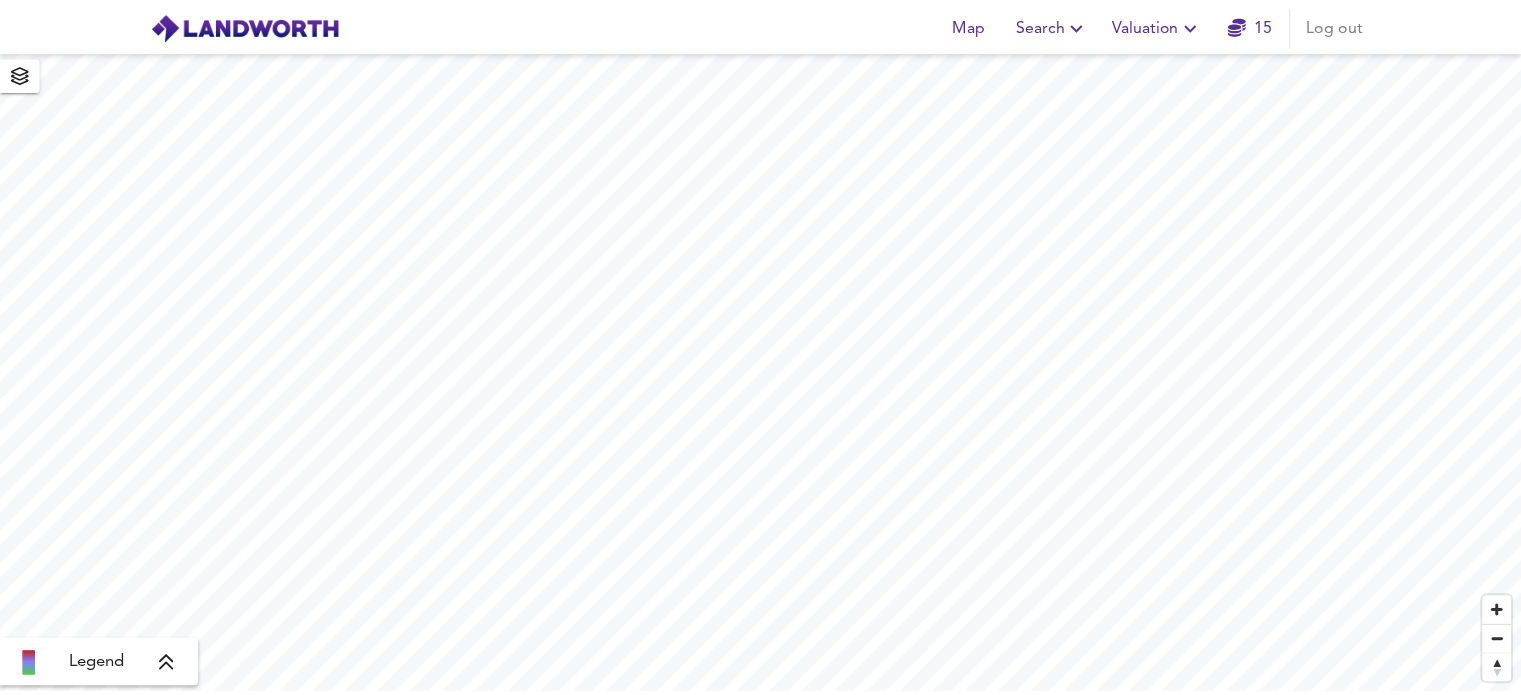 scroll, scrollTop: 0, scrollLeft: 0, axis: both 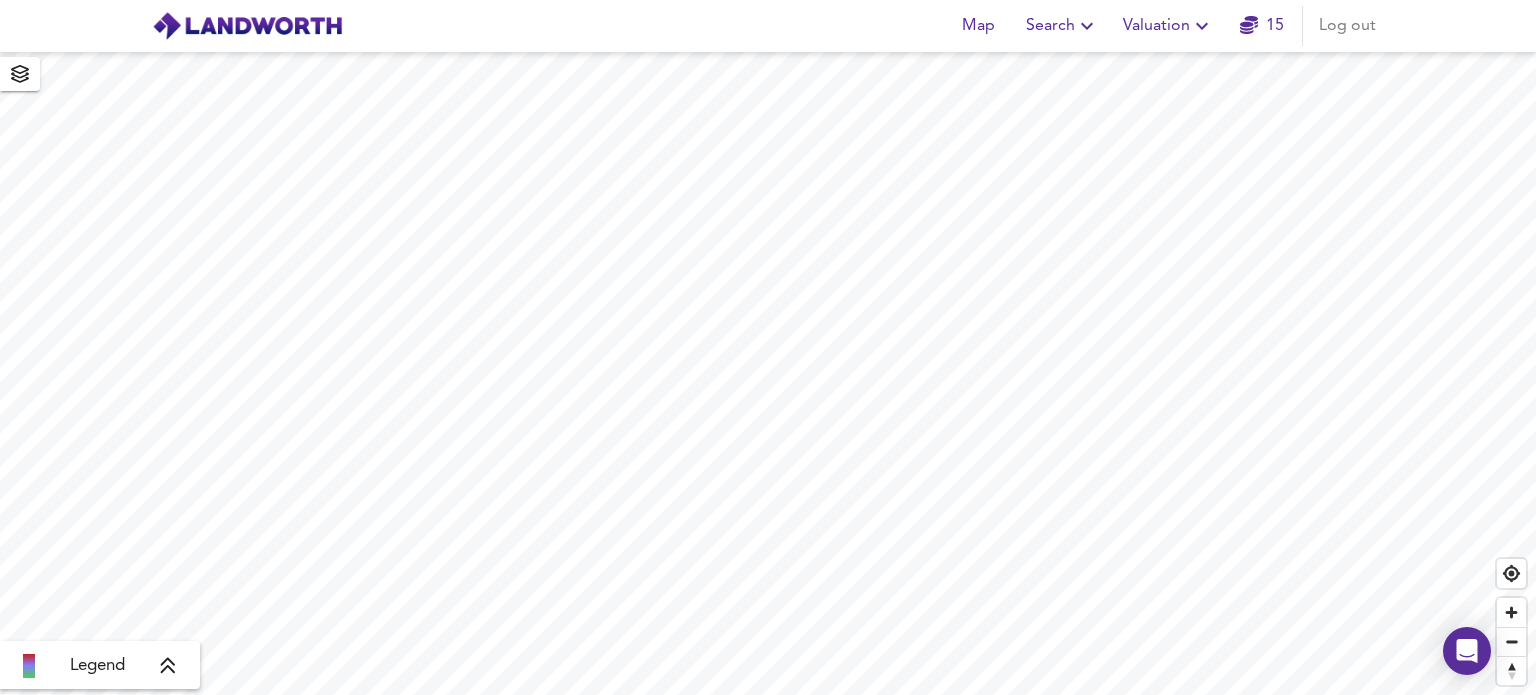 click on "Valuation" at bounding box center (1168, 26) 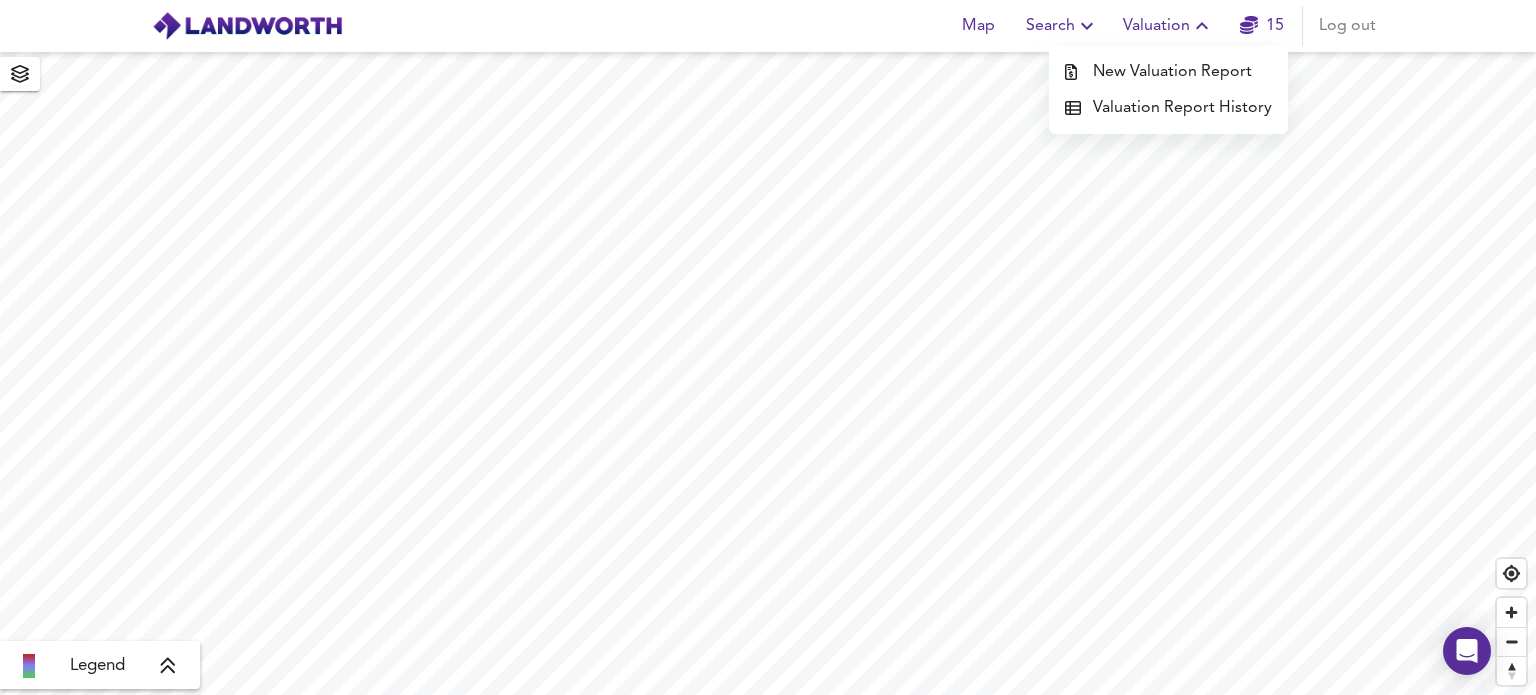 click on "New Valuation Report" at bounding box center (1168, 72) 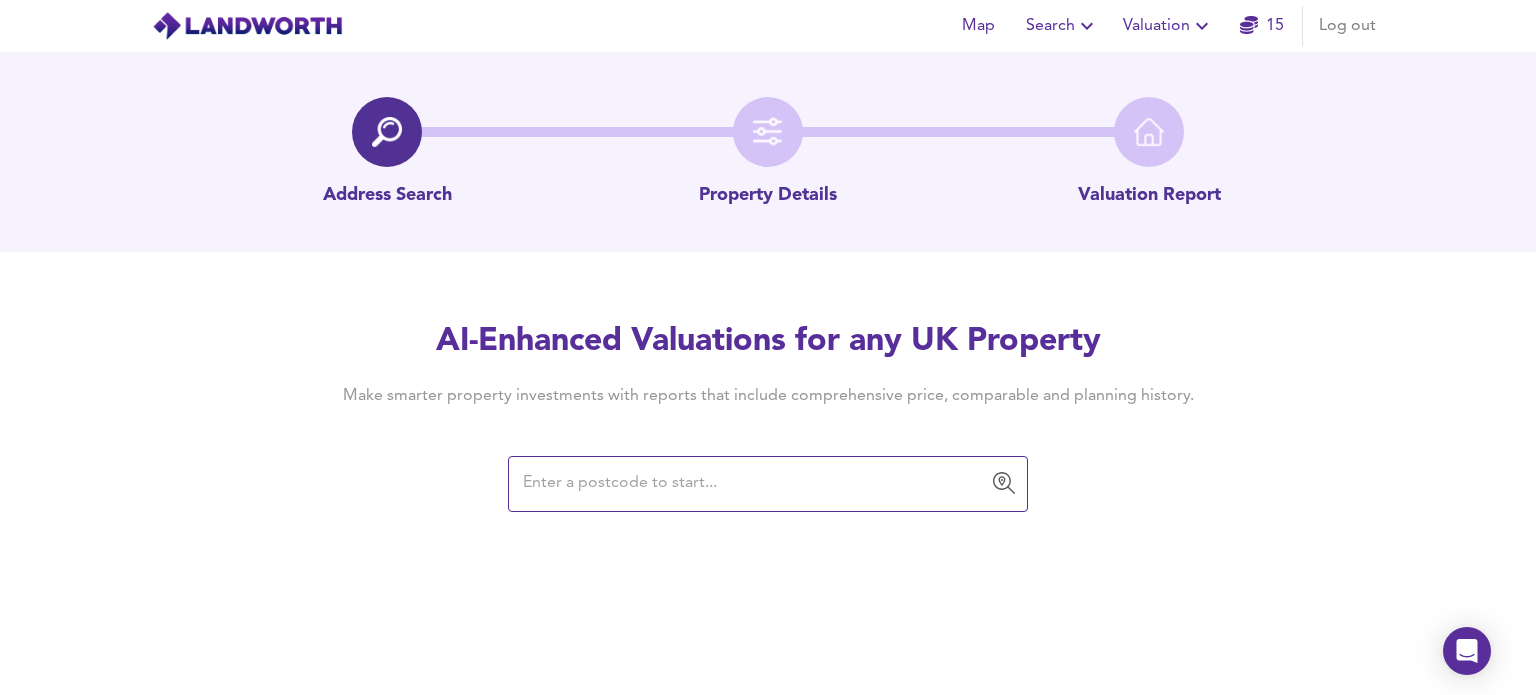 click at bounding box center (753, 484) 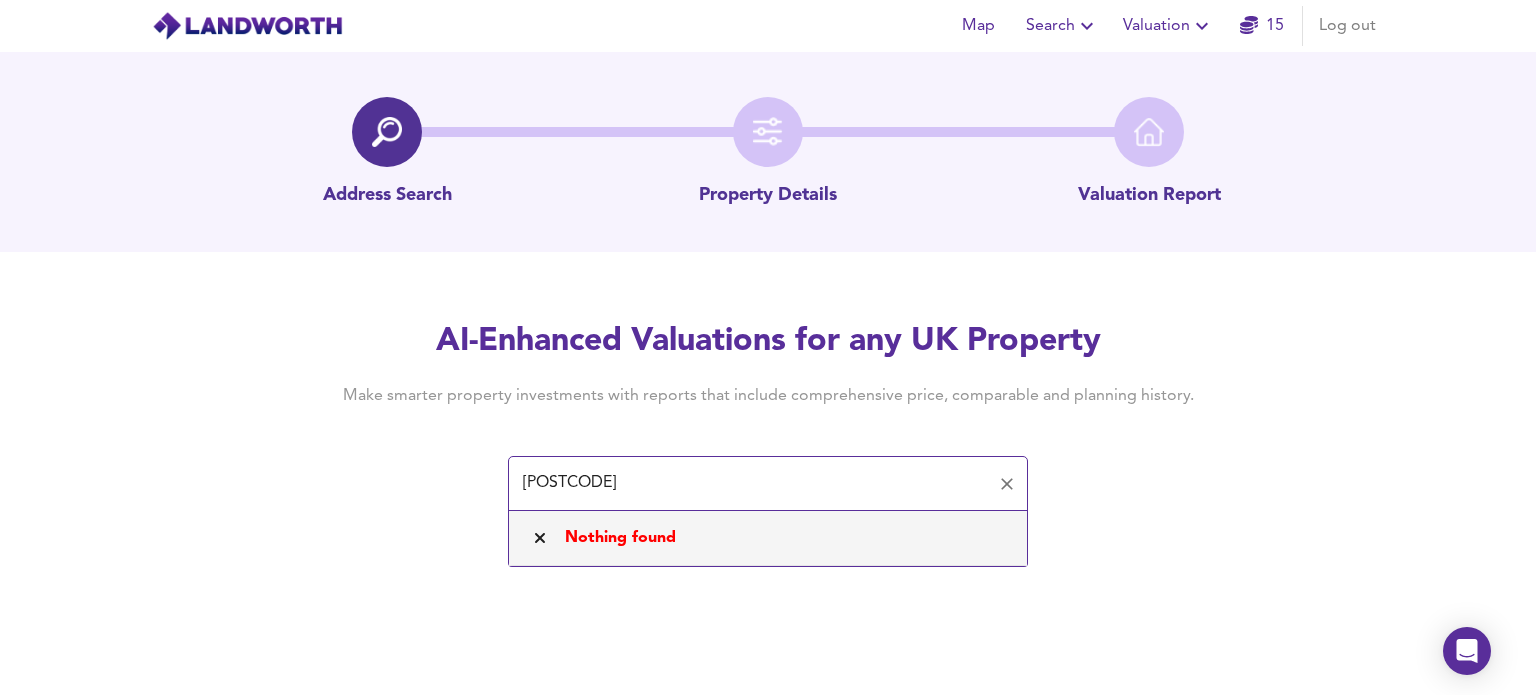 click on "NG3 3HG" at bounding box center (753, 484) 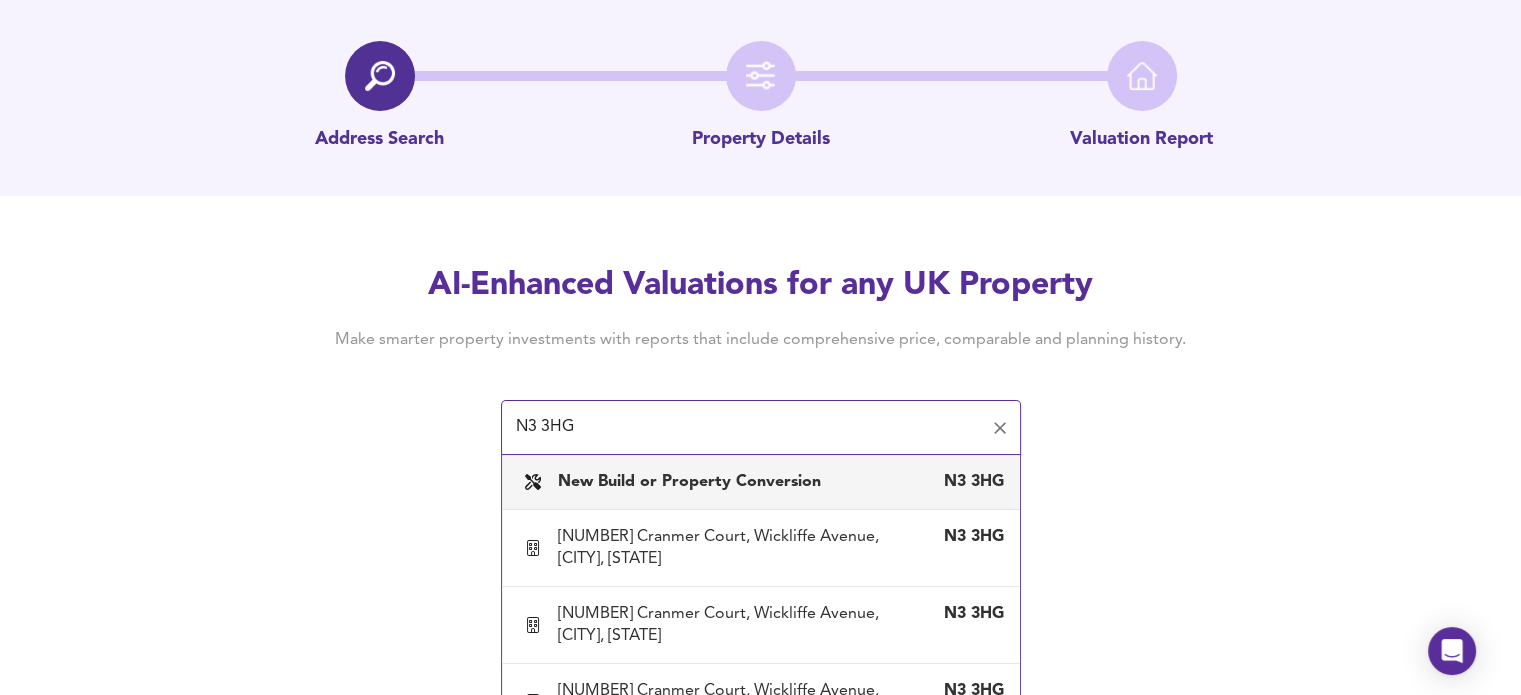 scroll, scrollTop: 92, scrollLeft: 0, axis: vertical 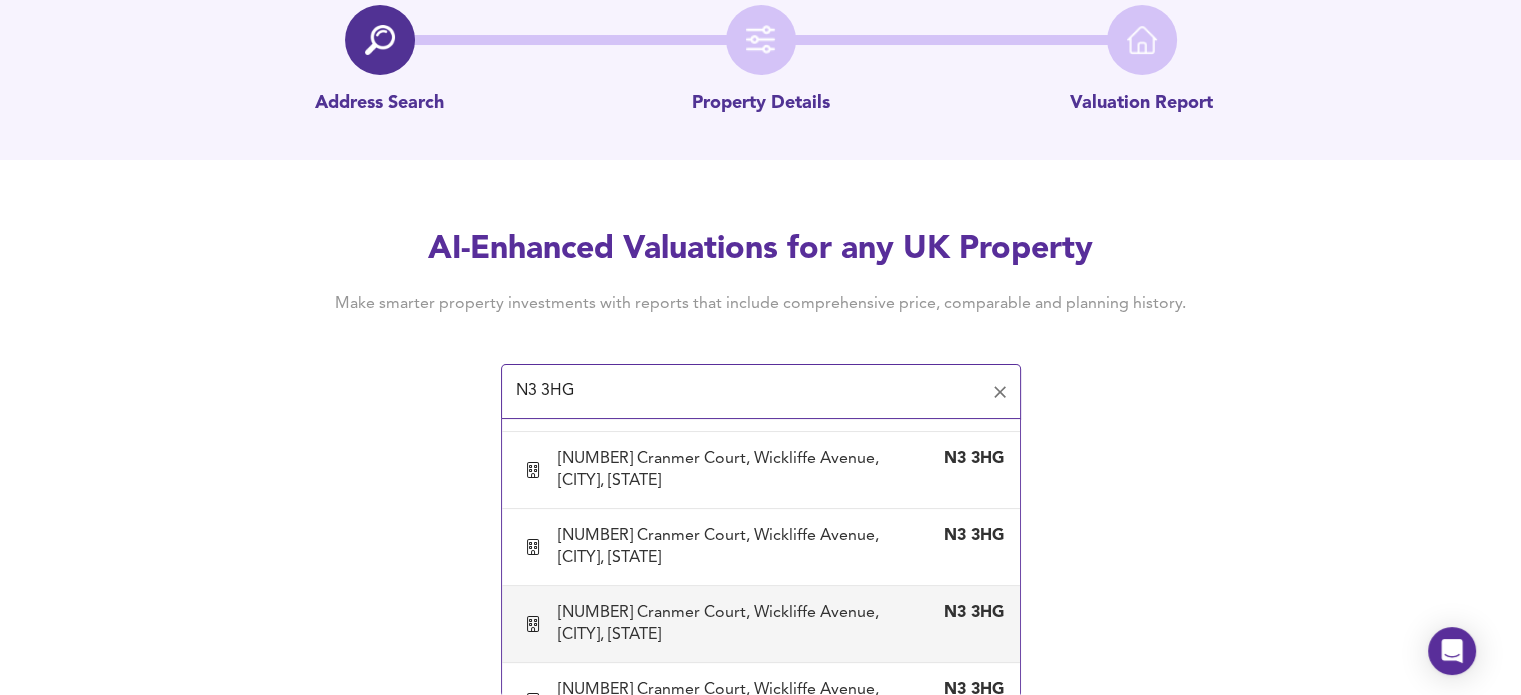 click on "18 Cranmer Court, Wickliffe Avenue, London, Barnet" at bounding box center (741, 624) 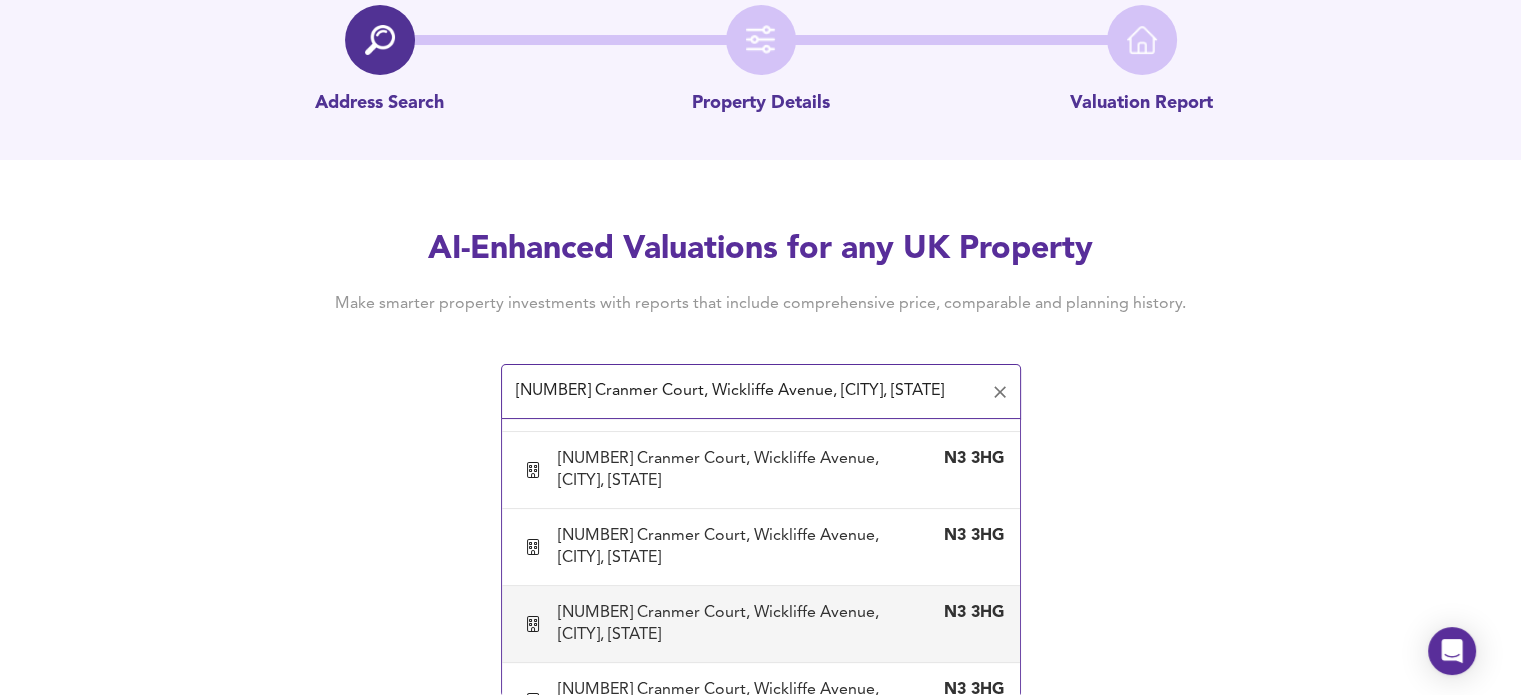 scroll, scrollTop: 0, scrollLeft: 0, axis: both 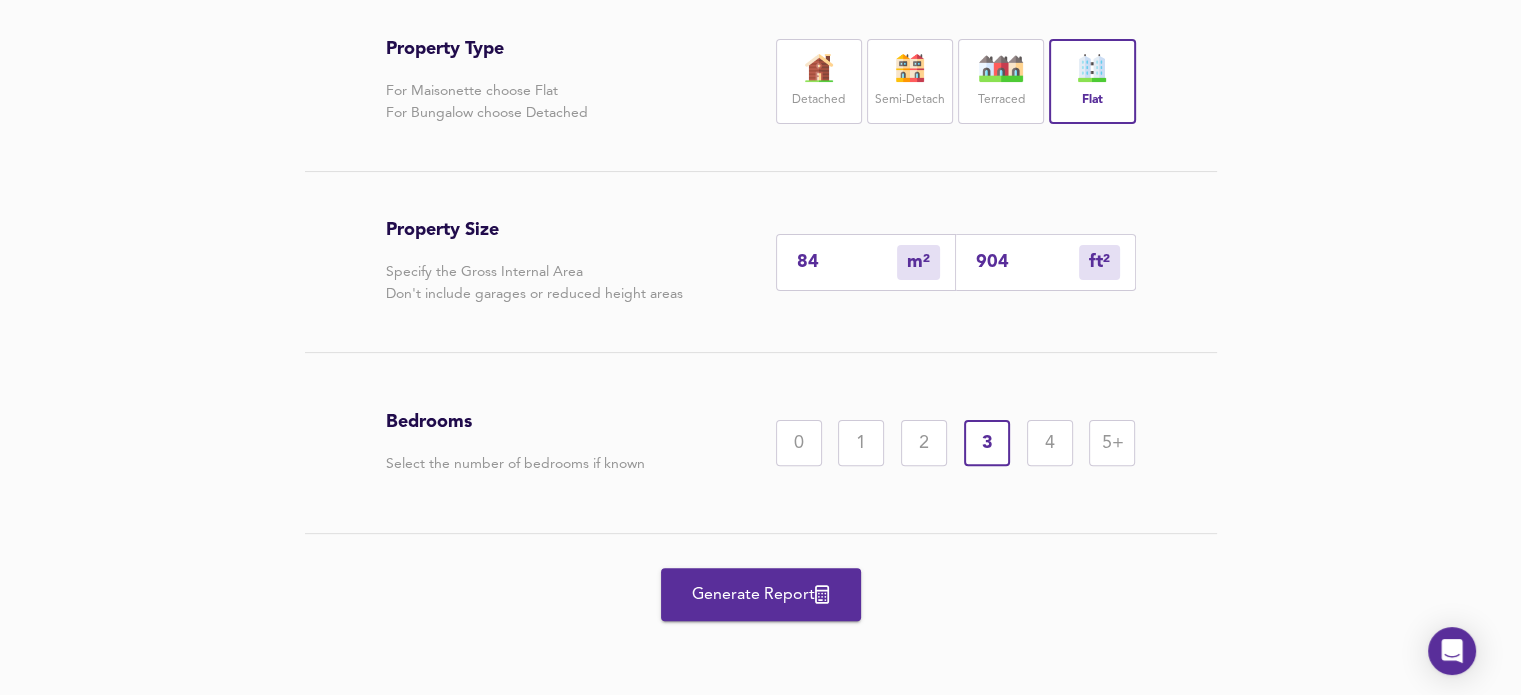 click on "Generate Report" at bounding box center [761, 595] 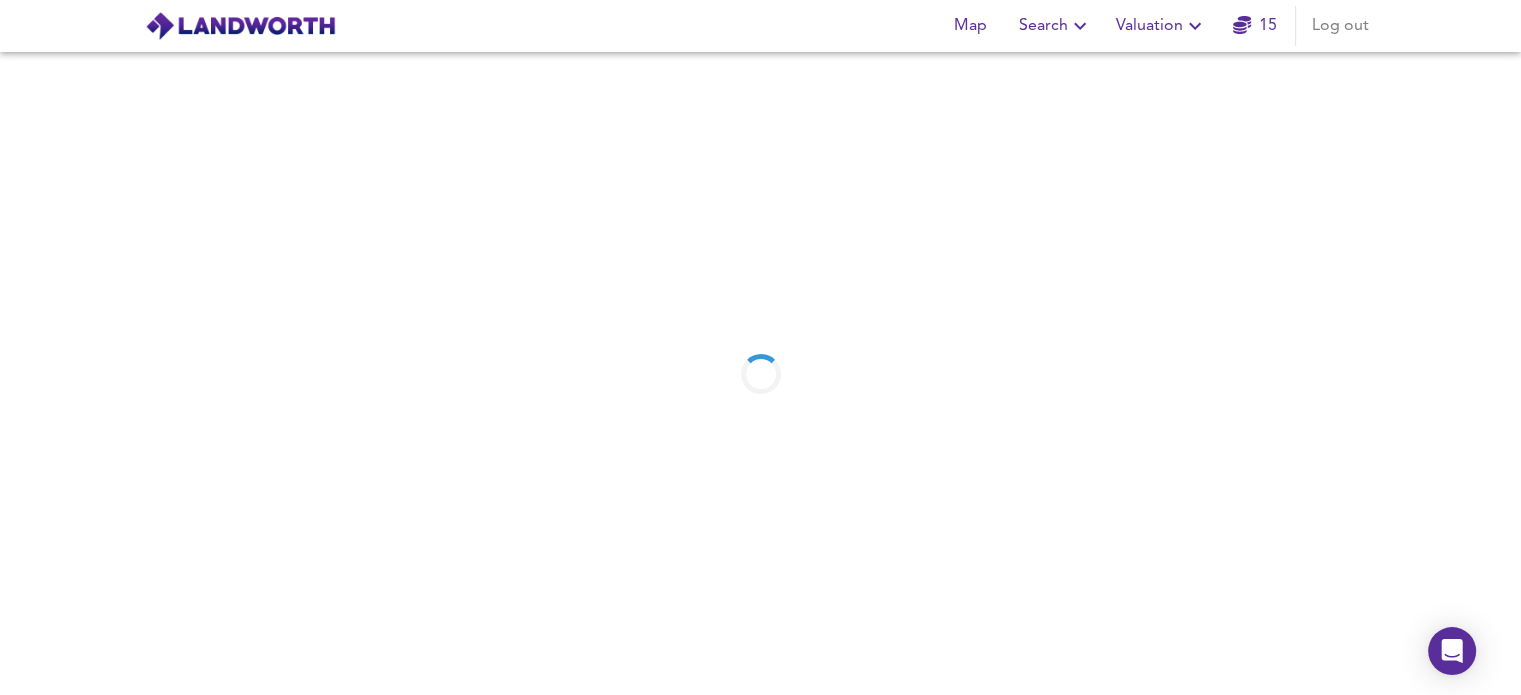 scroll, scrollTop: 0, scrollLeft: 0, axis: both 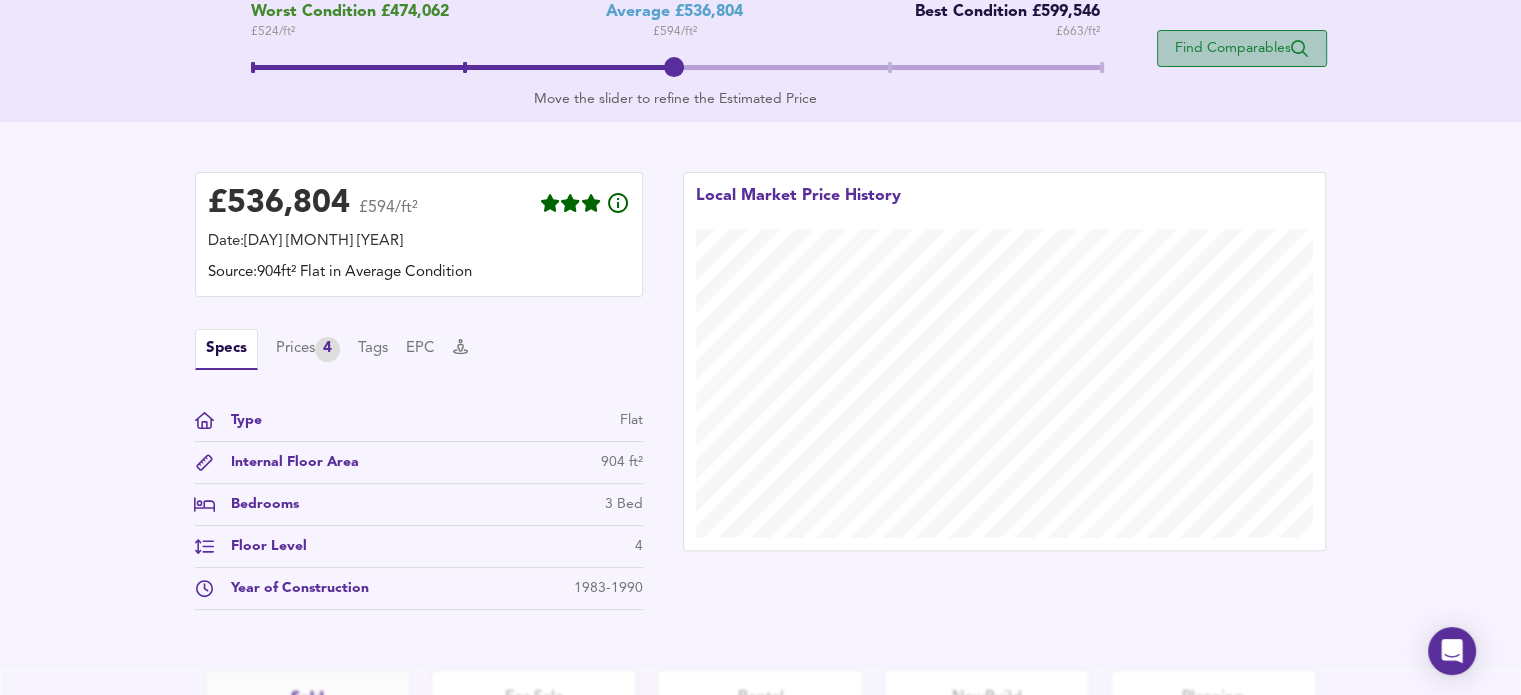 click on "Find Comparables" at bounding box center (1242, 48) 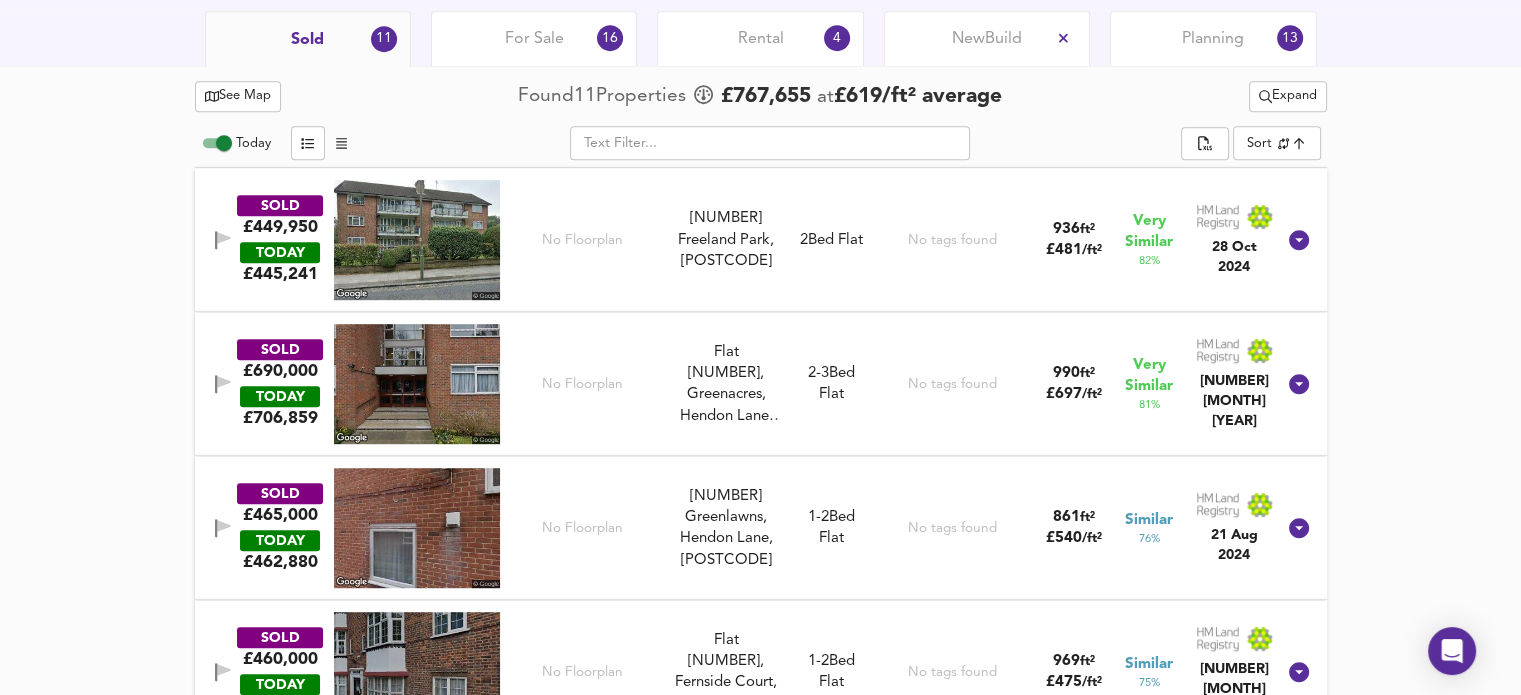 scroll, scrollTop: 1011, scrollLeft: 0, axis: vertical 